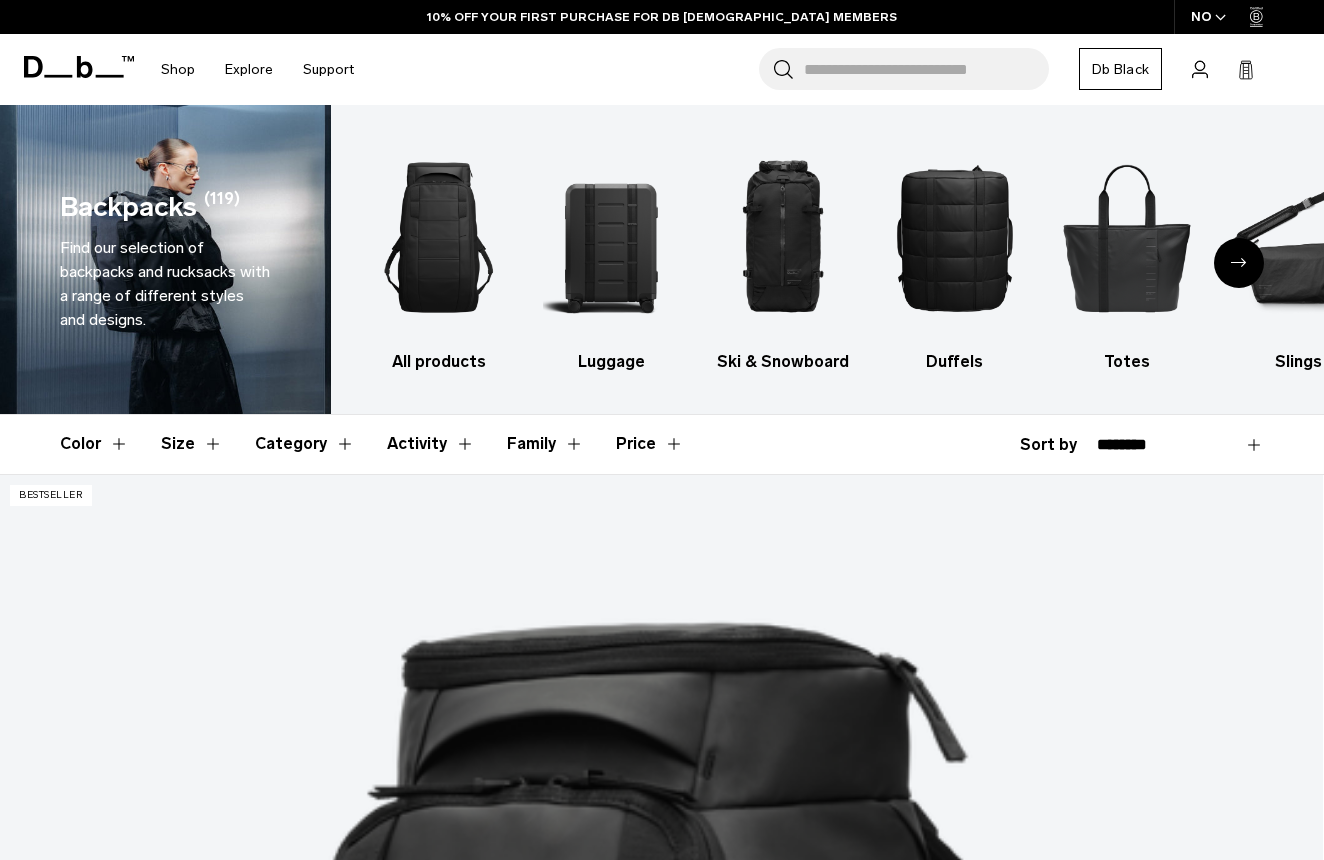 scroll, scrollTop: 0, scrollLeft: 0, axis: both 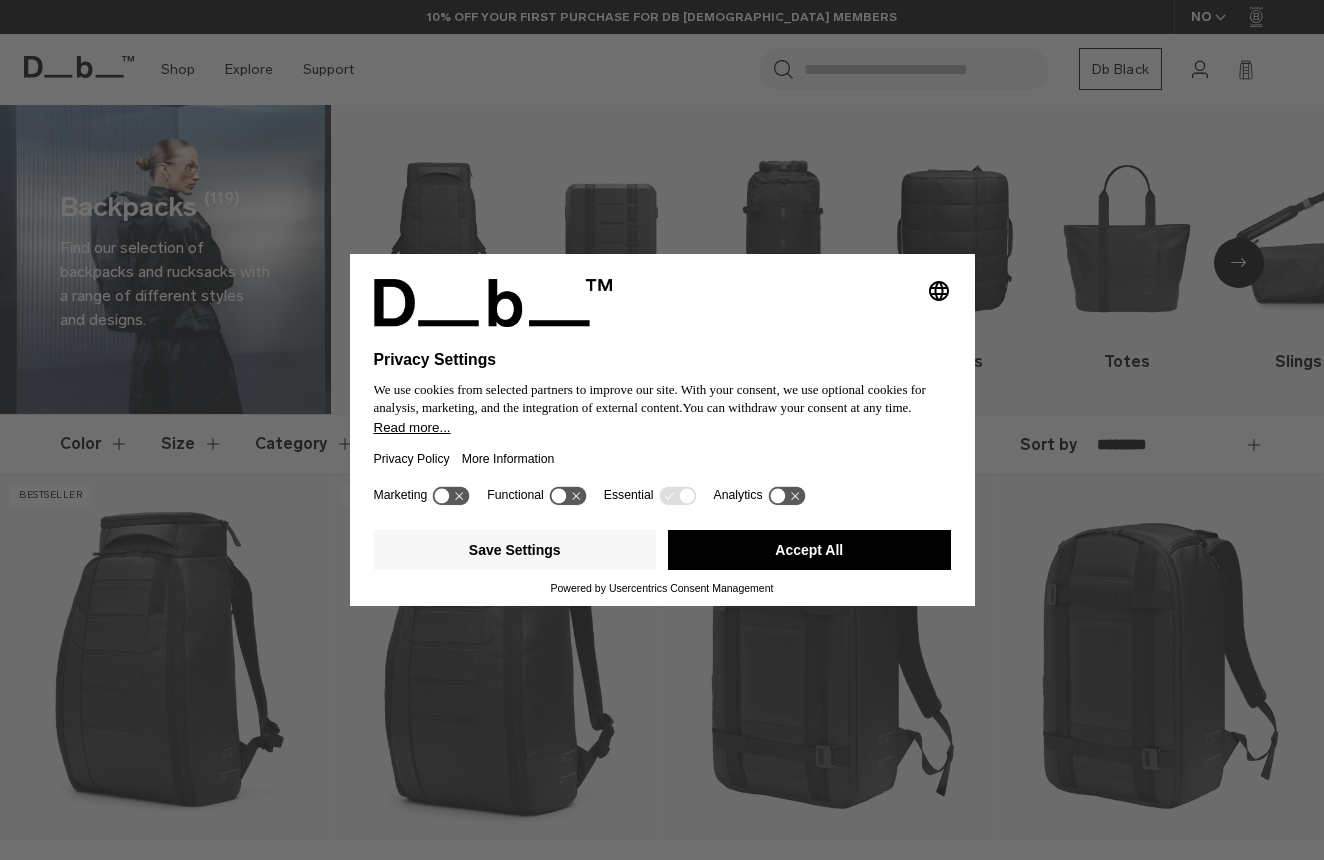click on "Accept All" at bounding box center [809, 550] 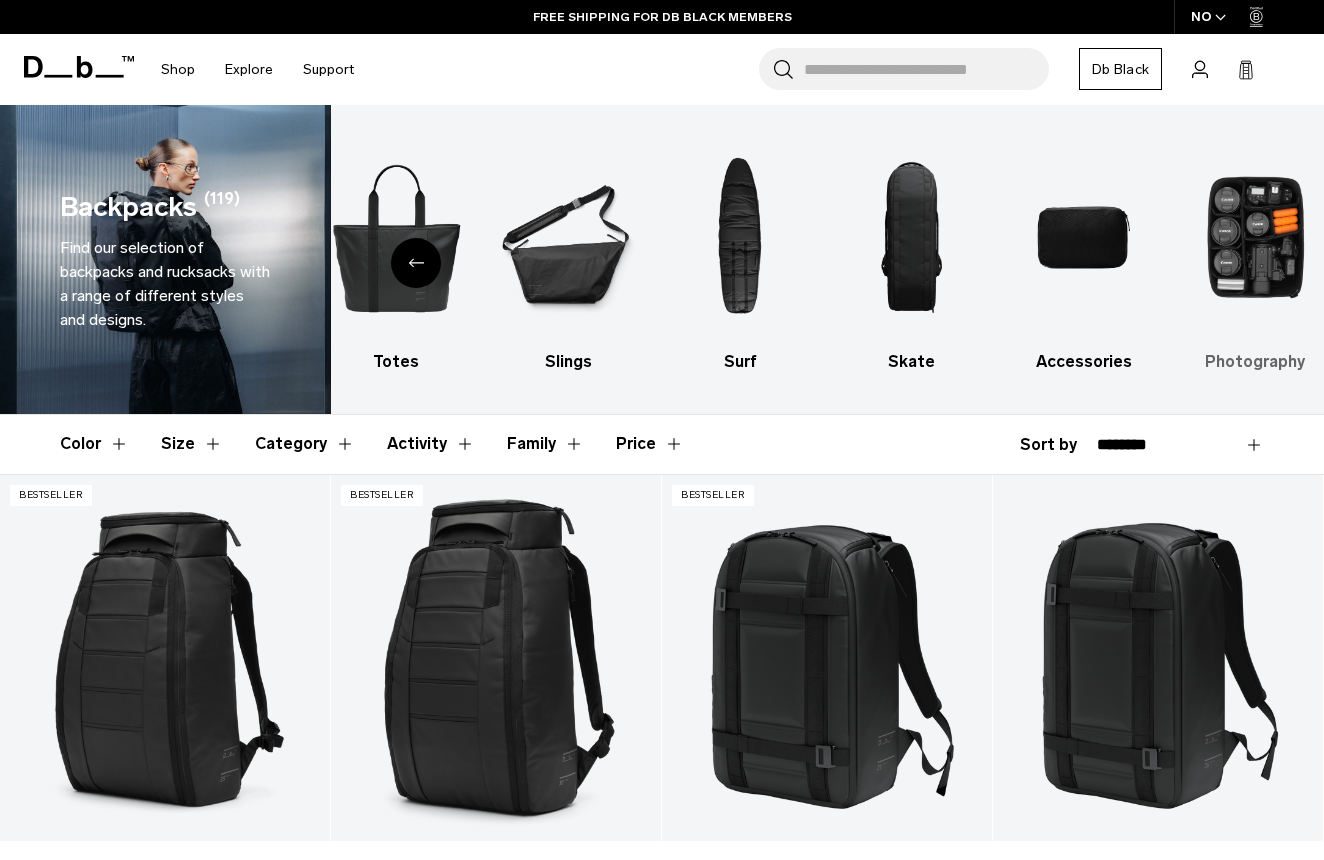 click at bounding box center [1255, 237] 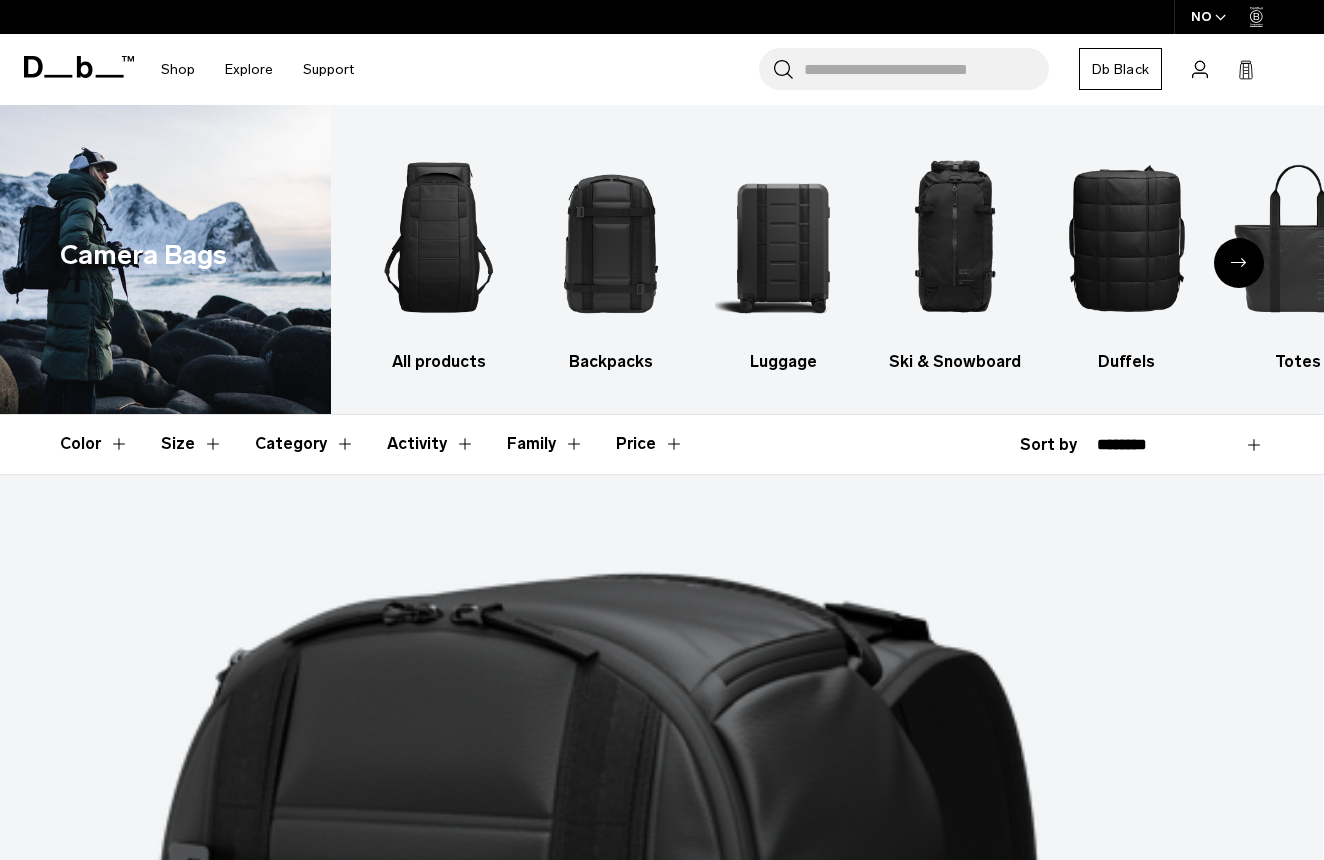 scroll, scrollTop: 0, scrollLeft: 0, axis: both 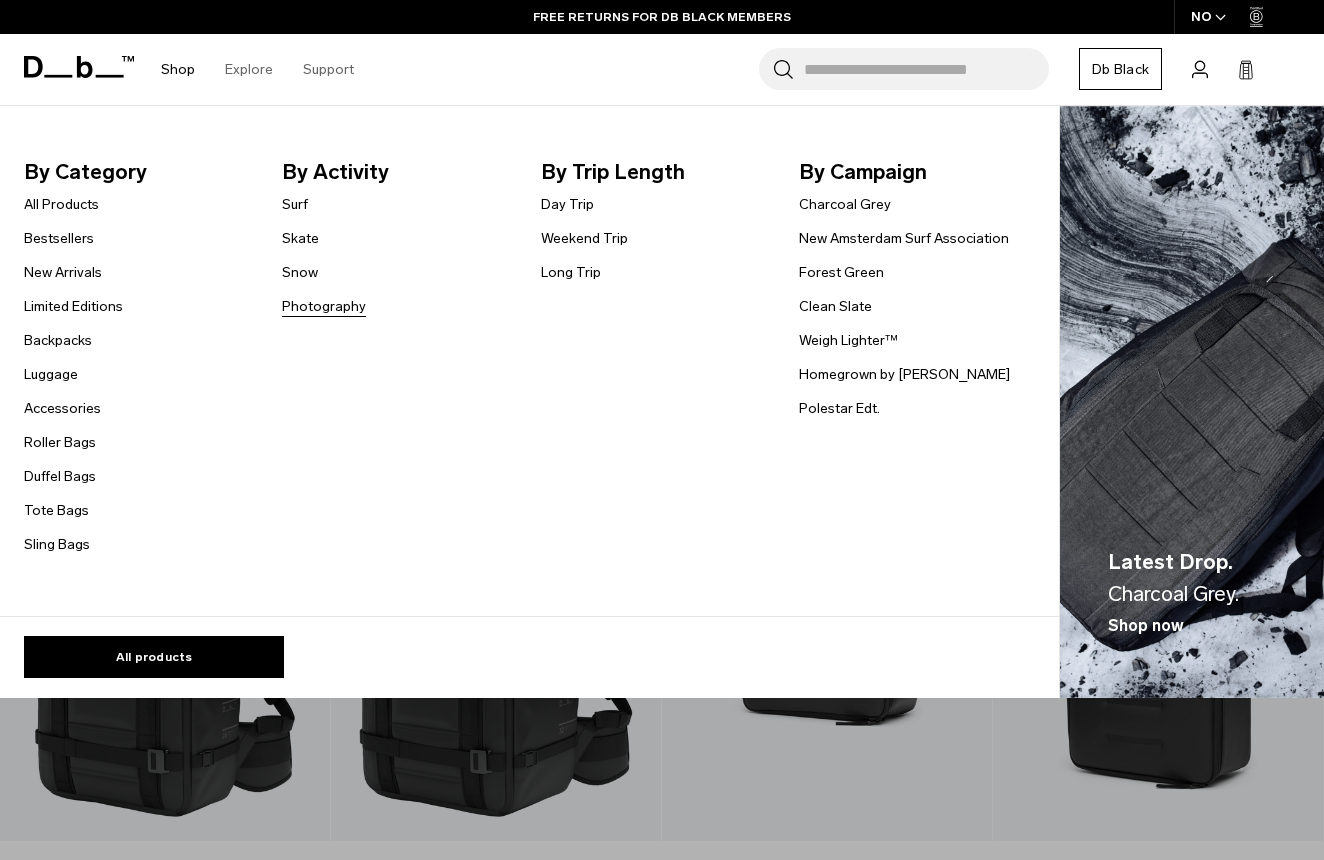 click on "Photography" at bounding box center [324, 306] 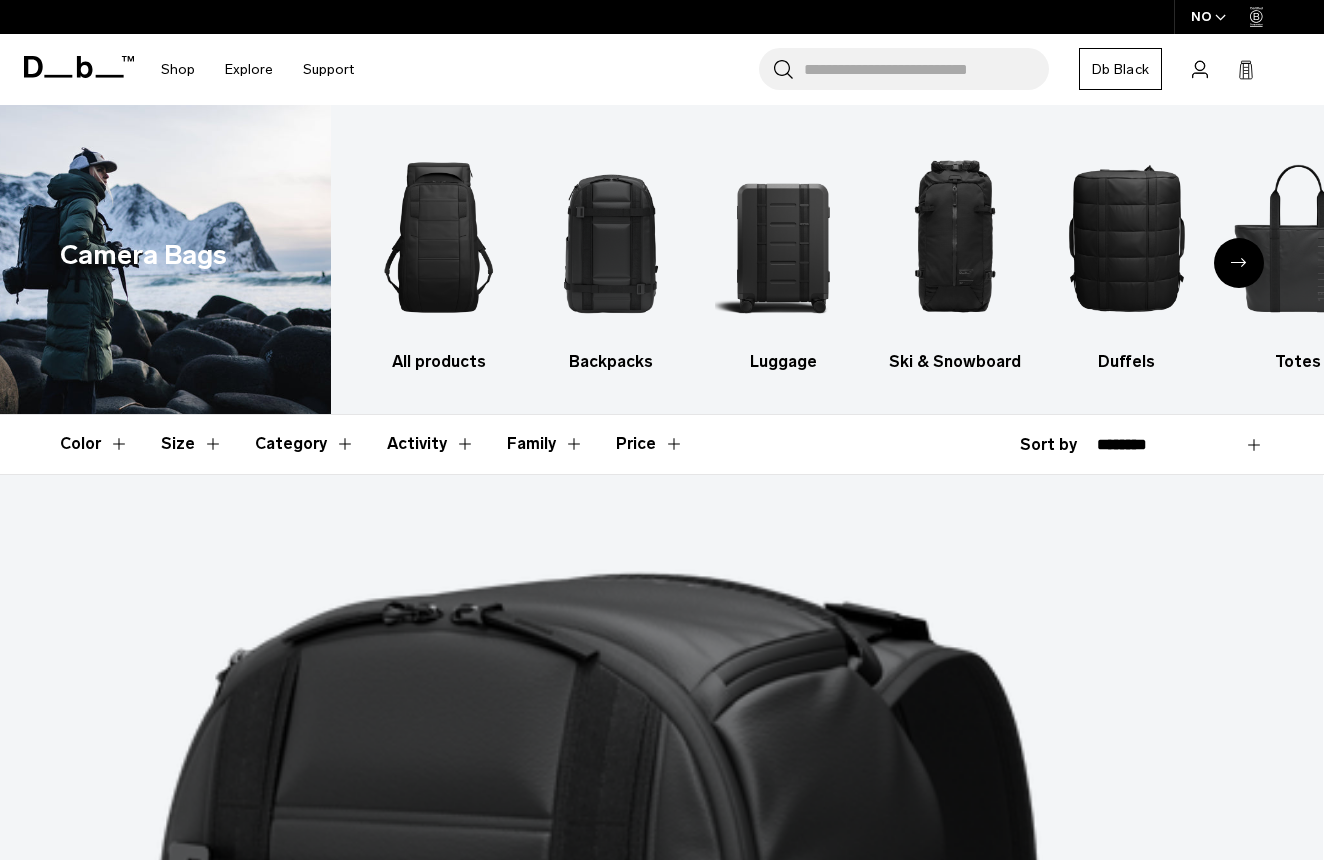 scroll, scrollTop: 0, scrollLeft: 0, axis: both 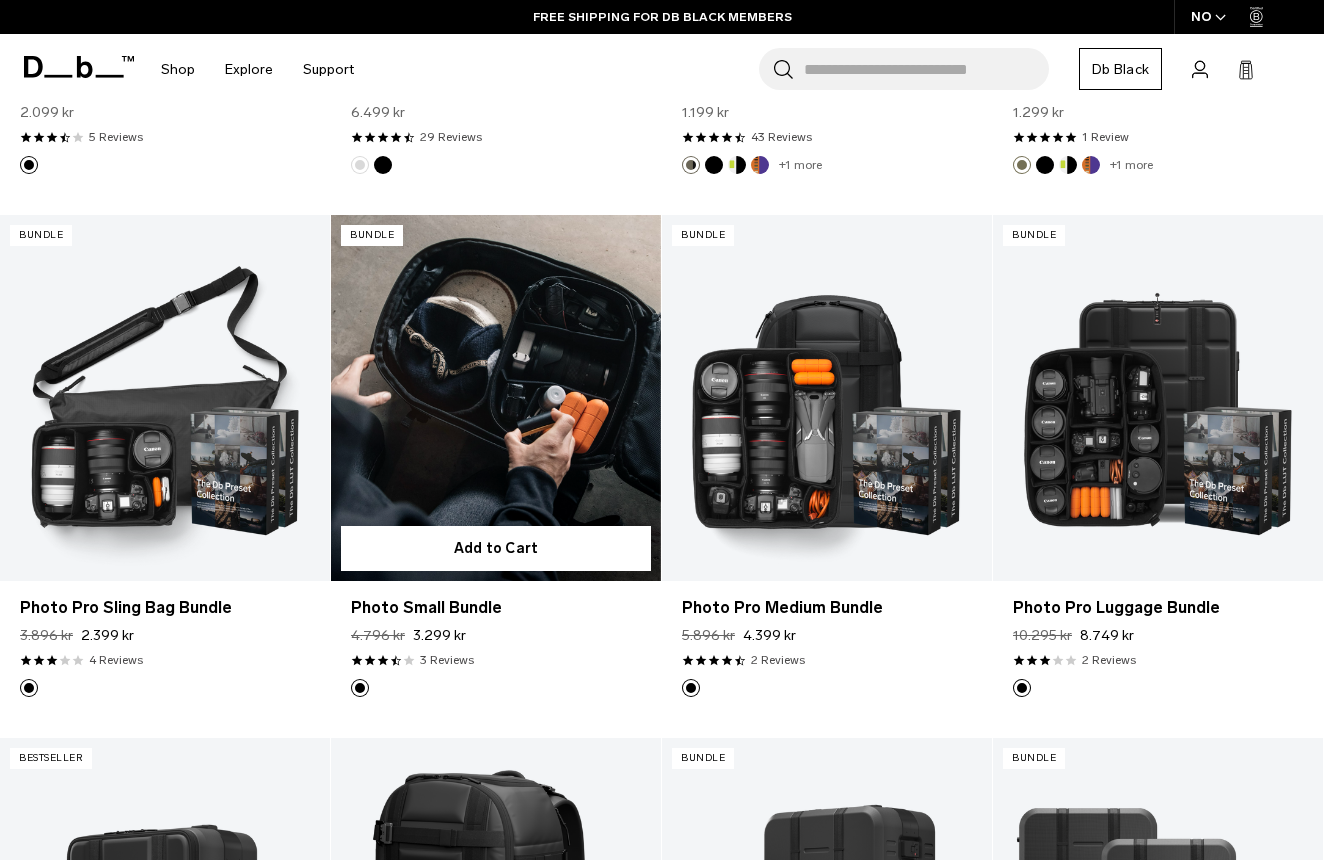 click at bounding box center [496, 398] 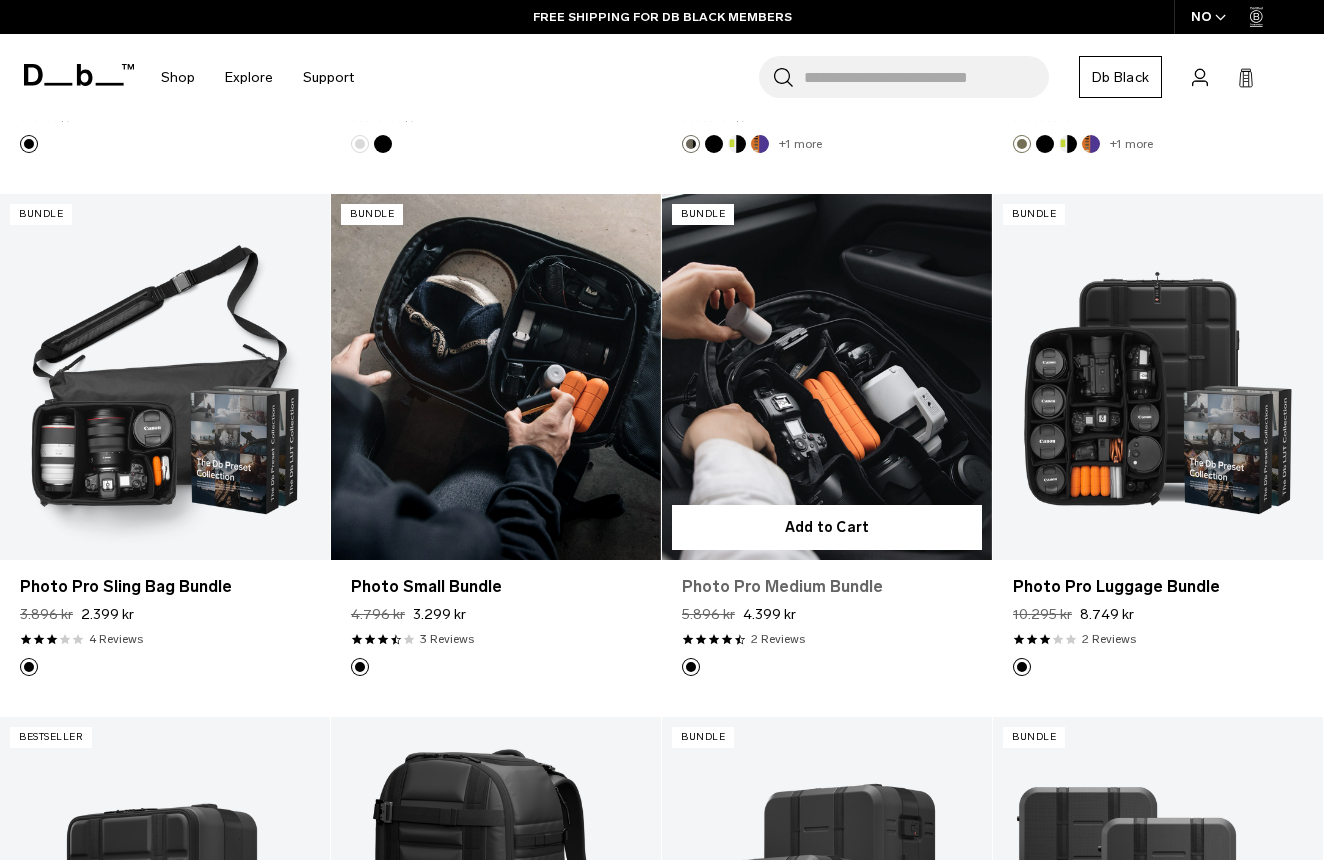 scroll, scrollTop: 1853, scrollLeft: 0, axis: vertical 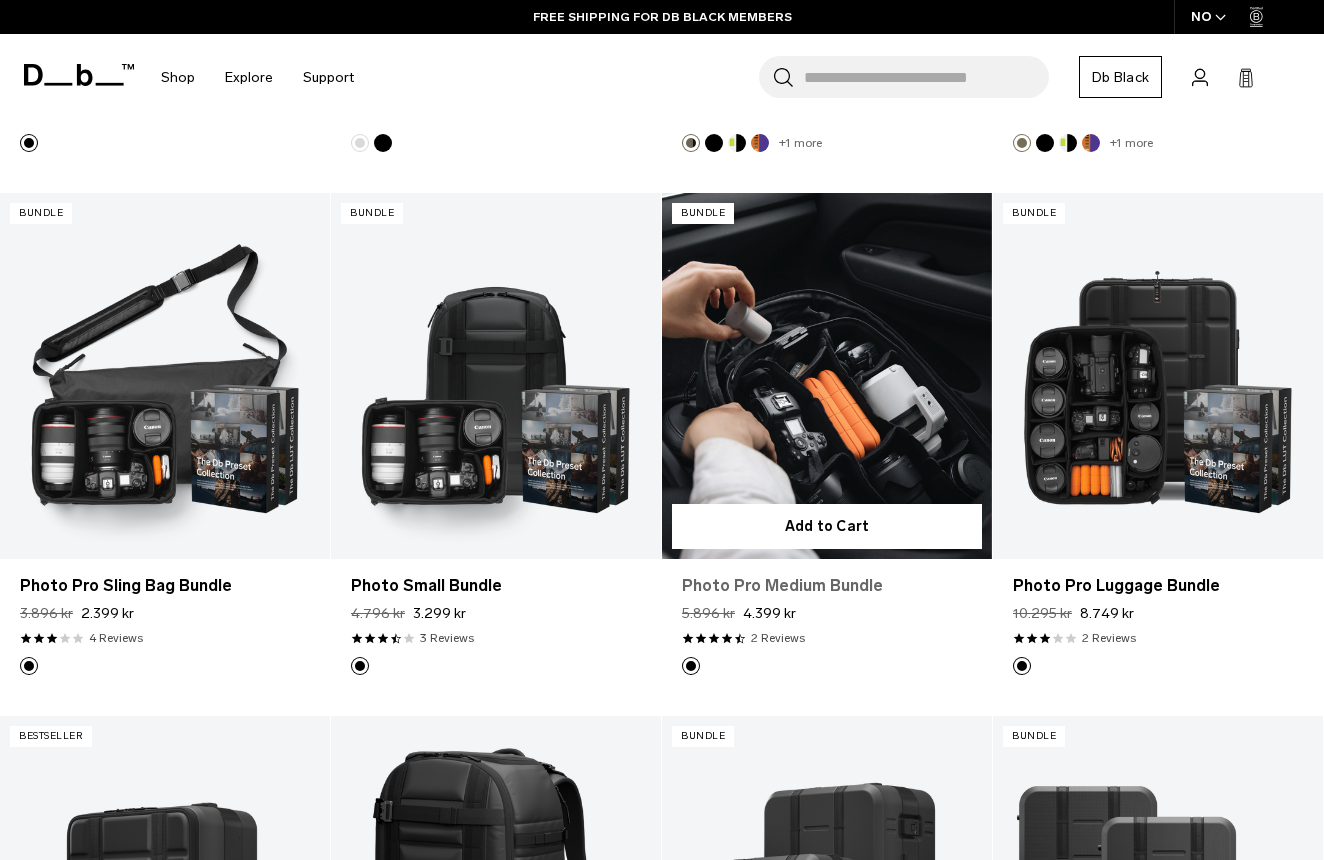 click on "Photo Pro Medium Bundle" at bounding box center (827, 586) 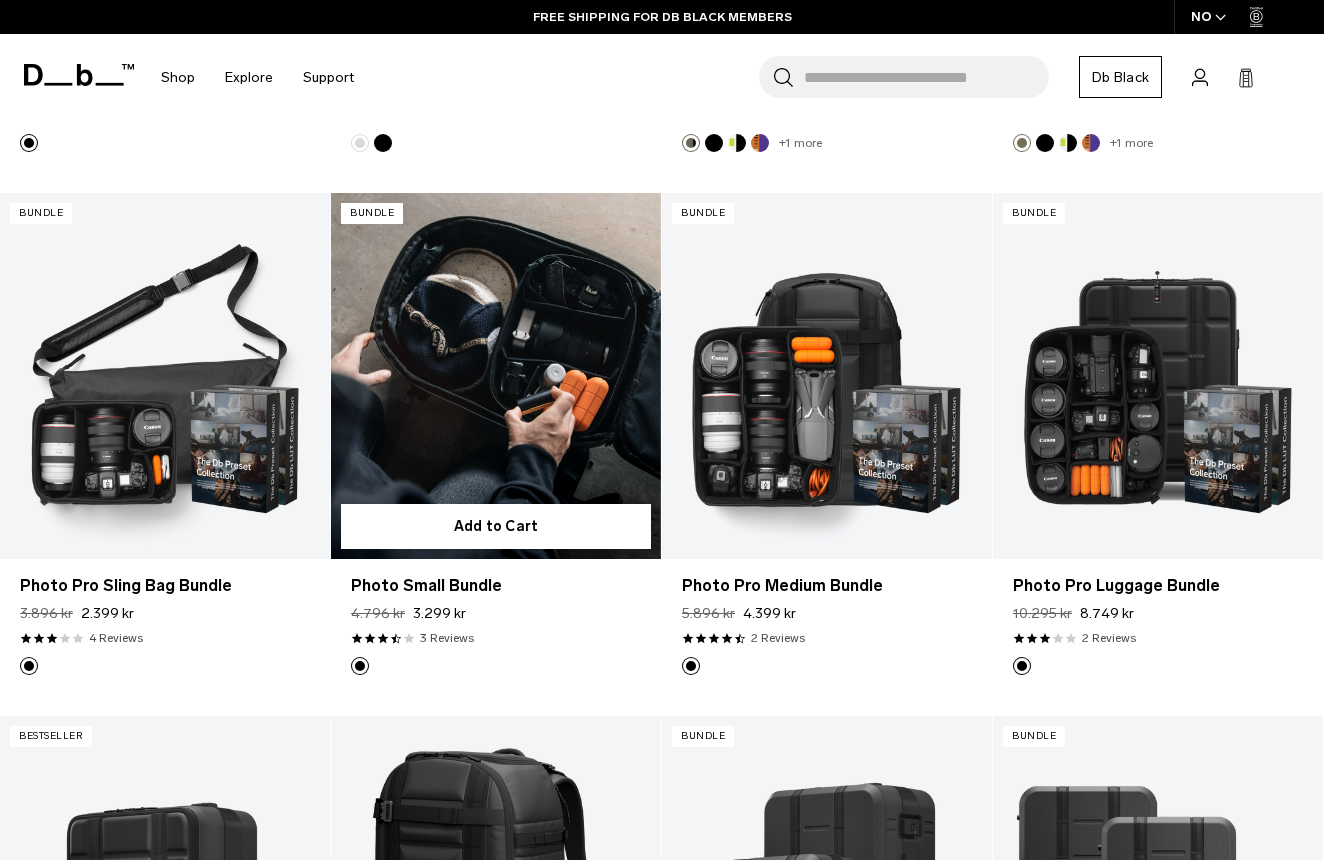 click at bounding box center (496, 376) 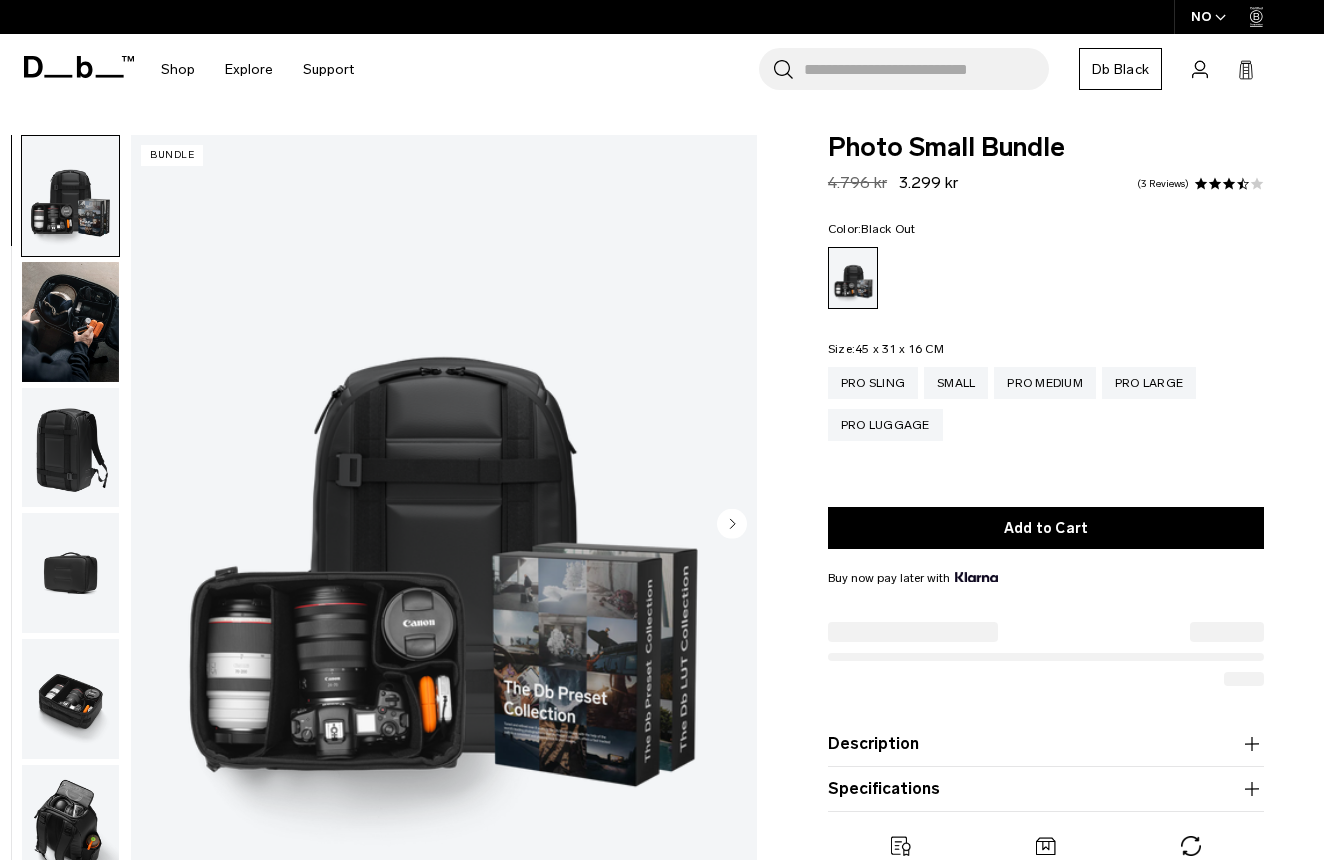 scroll, scrollTop: 0, scrollLeft: 0, axis: both 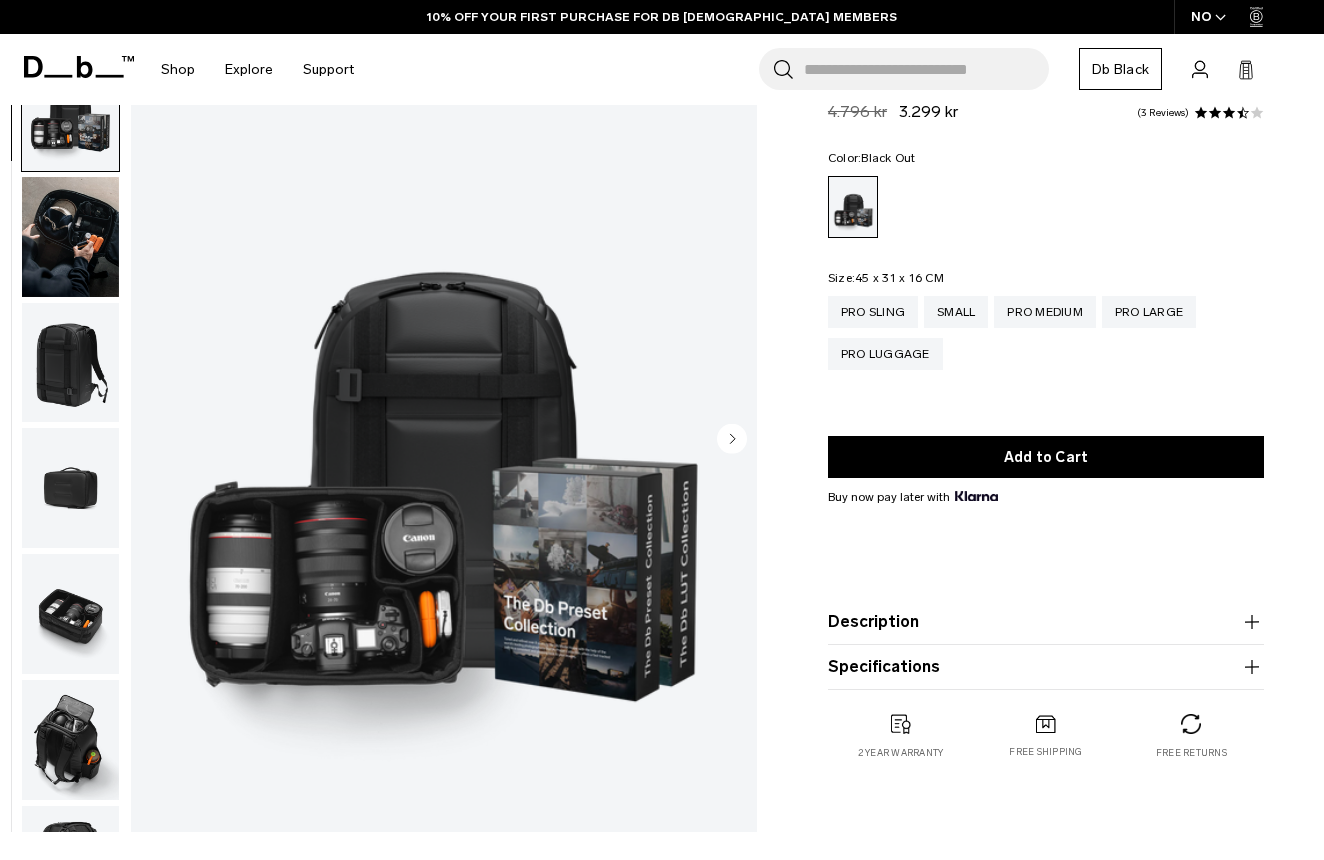 click on "Description" at bounding box center (1046, 622) 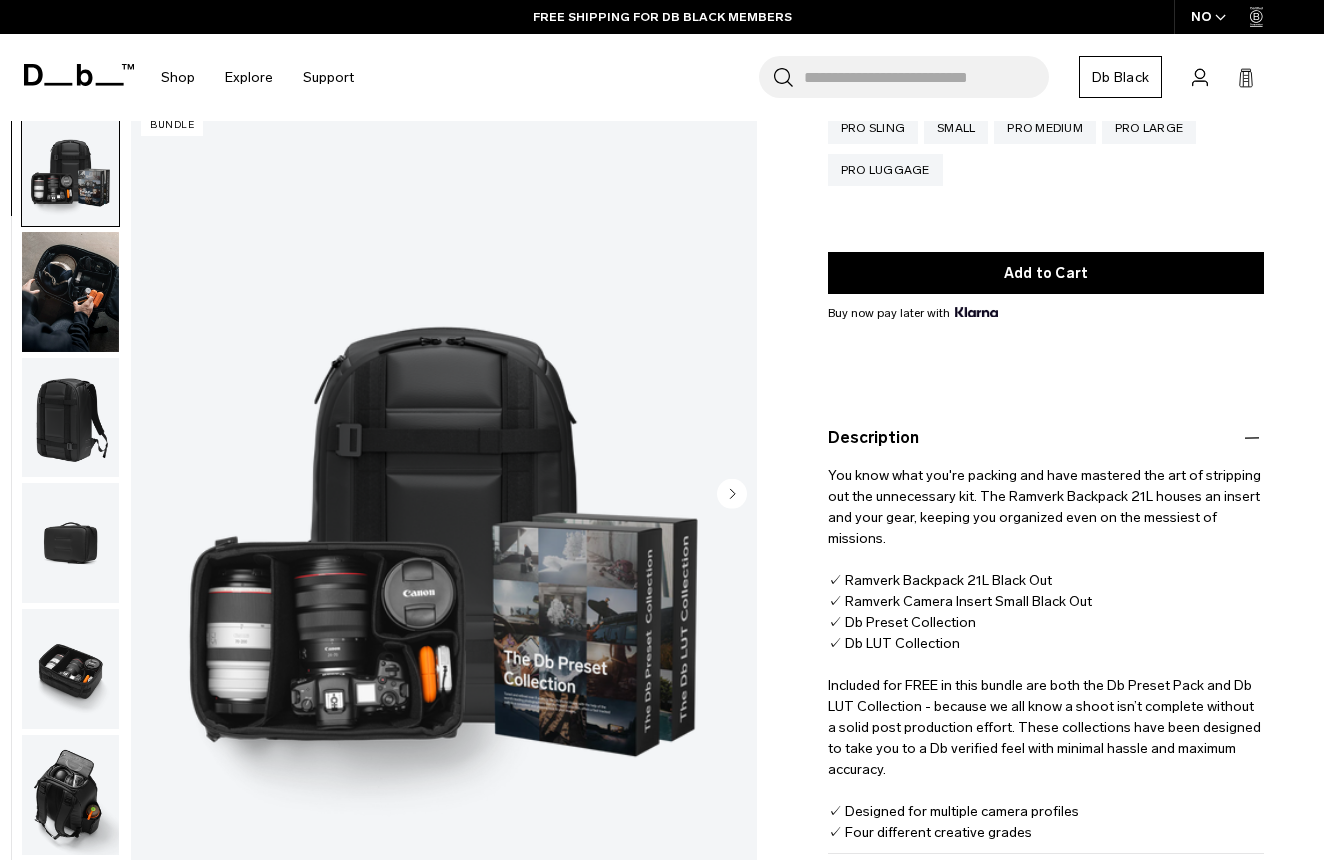 scroll, scrollTop: 255, scrollLeft: 0, axis: vertical 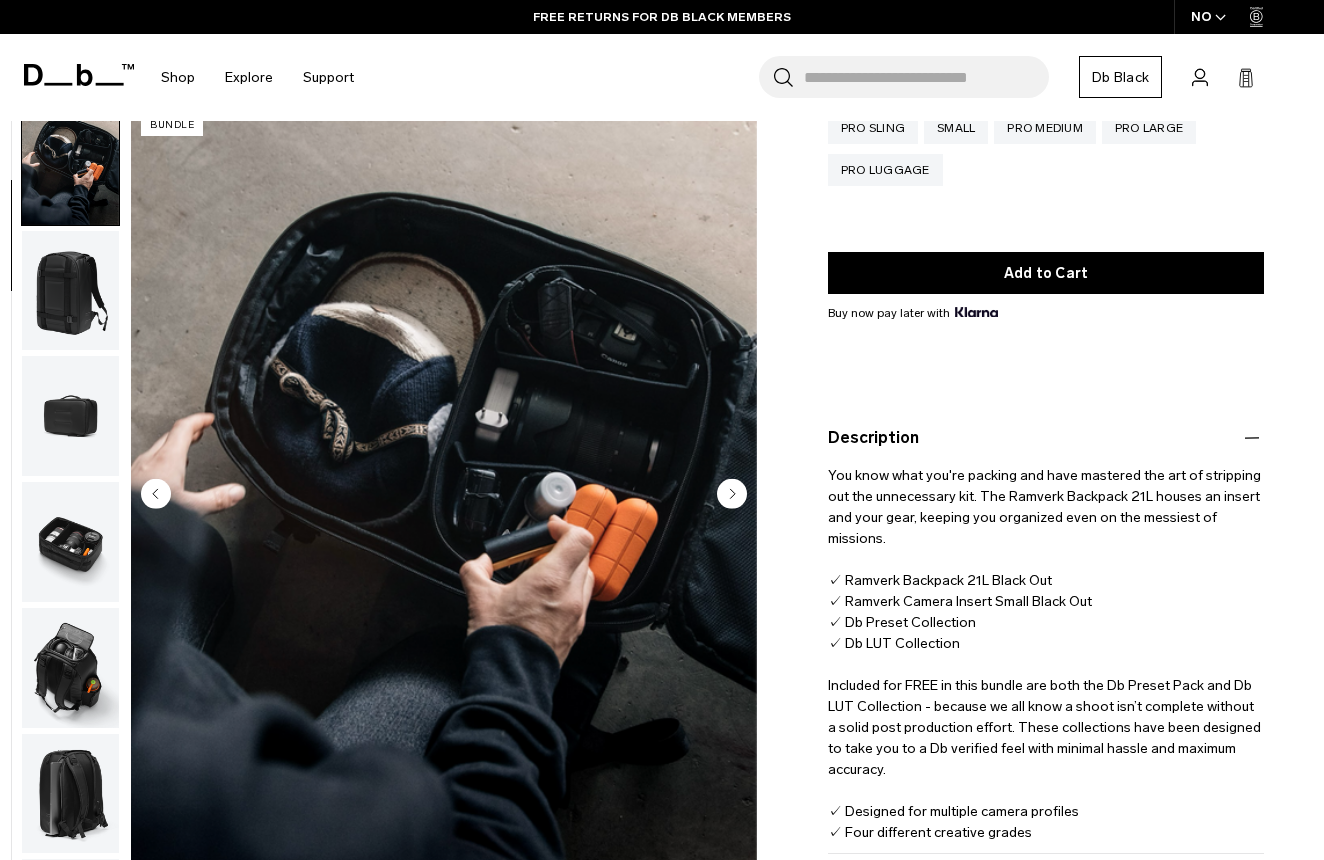 click 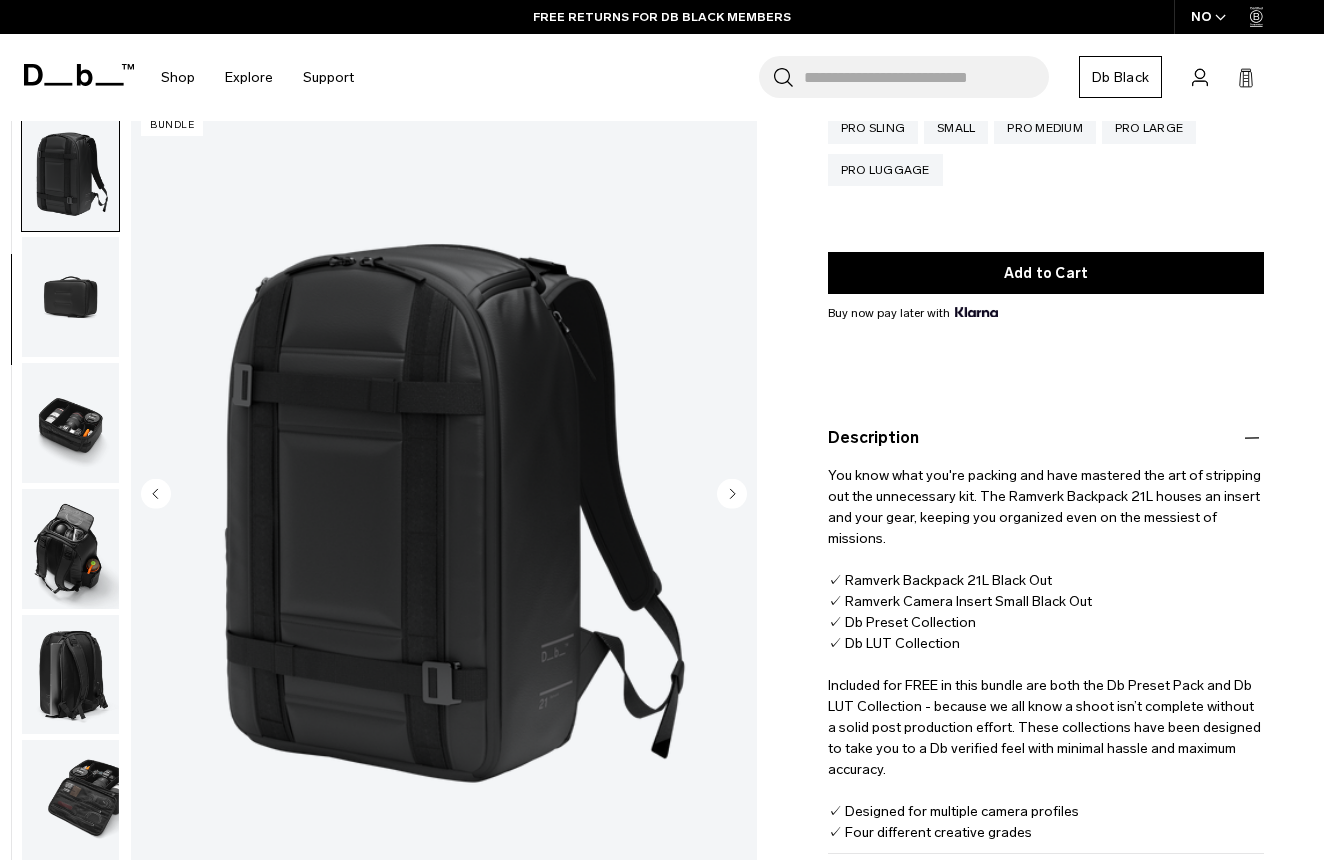 scroll, scrollTop: 254, scrollLeft: 0, axis: vertical 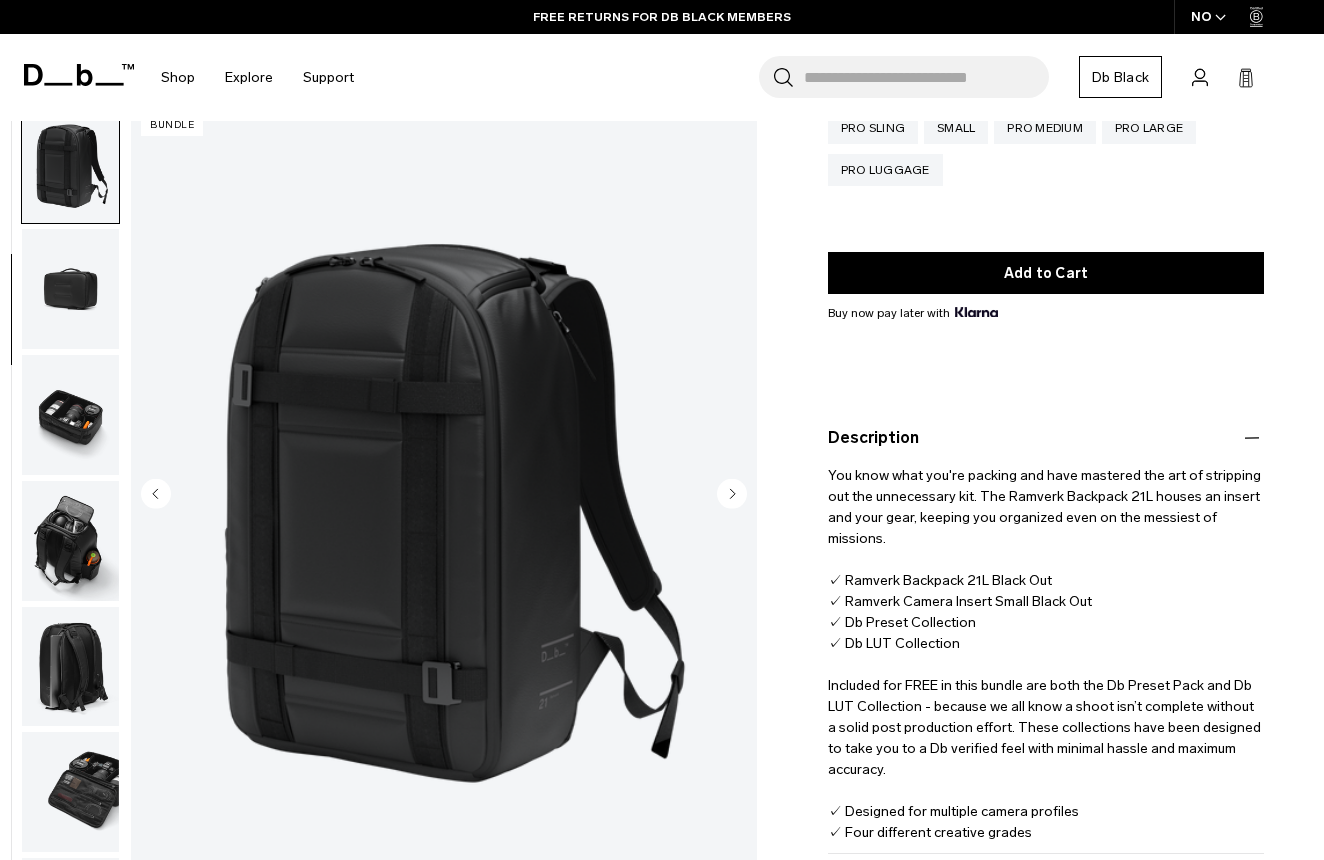 click 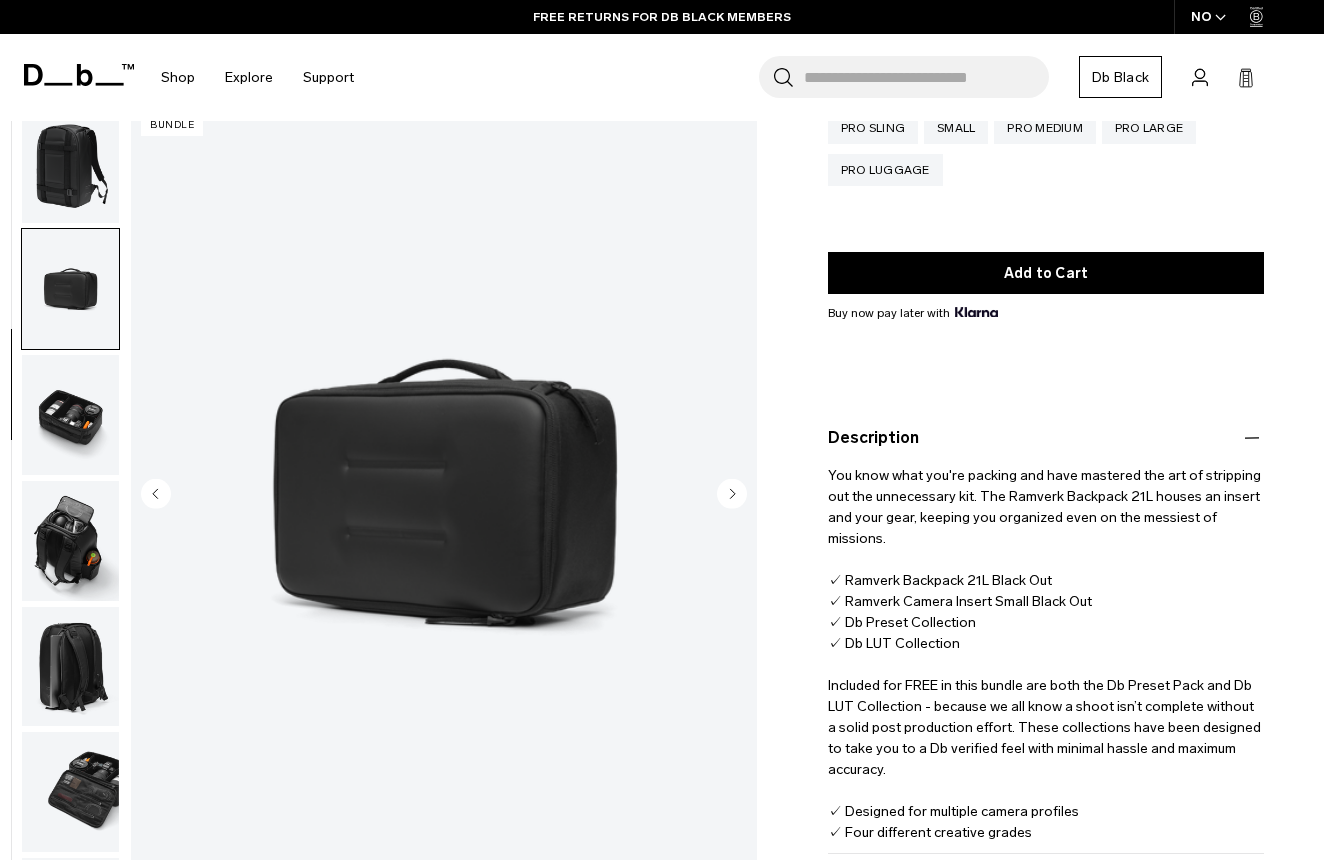 scroll, scrollTop: 382, scrollLeft: 0, axis: vertical 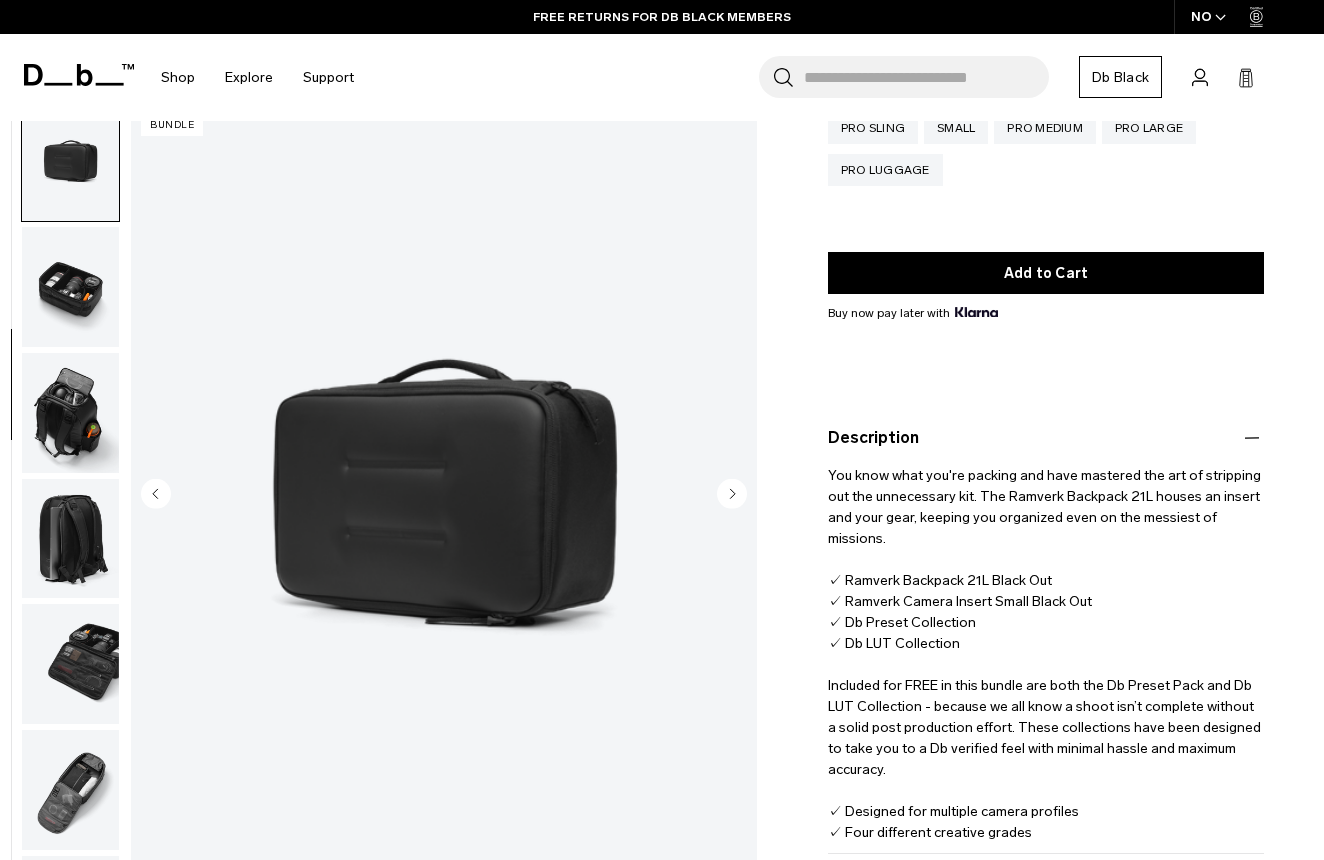click 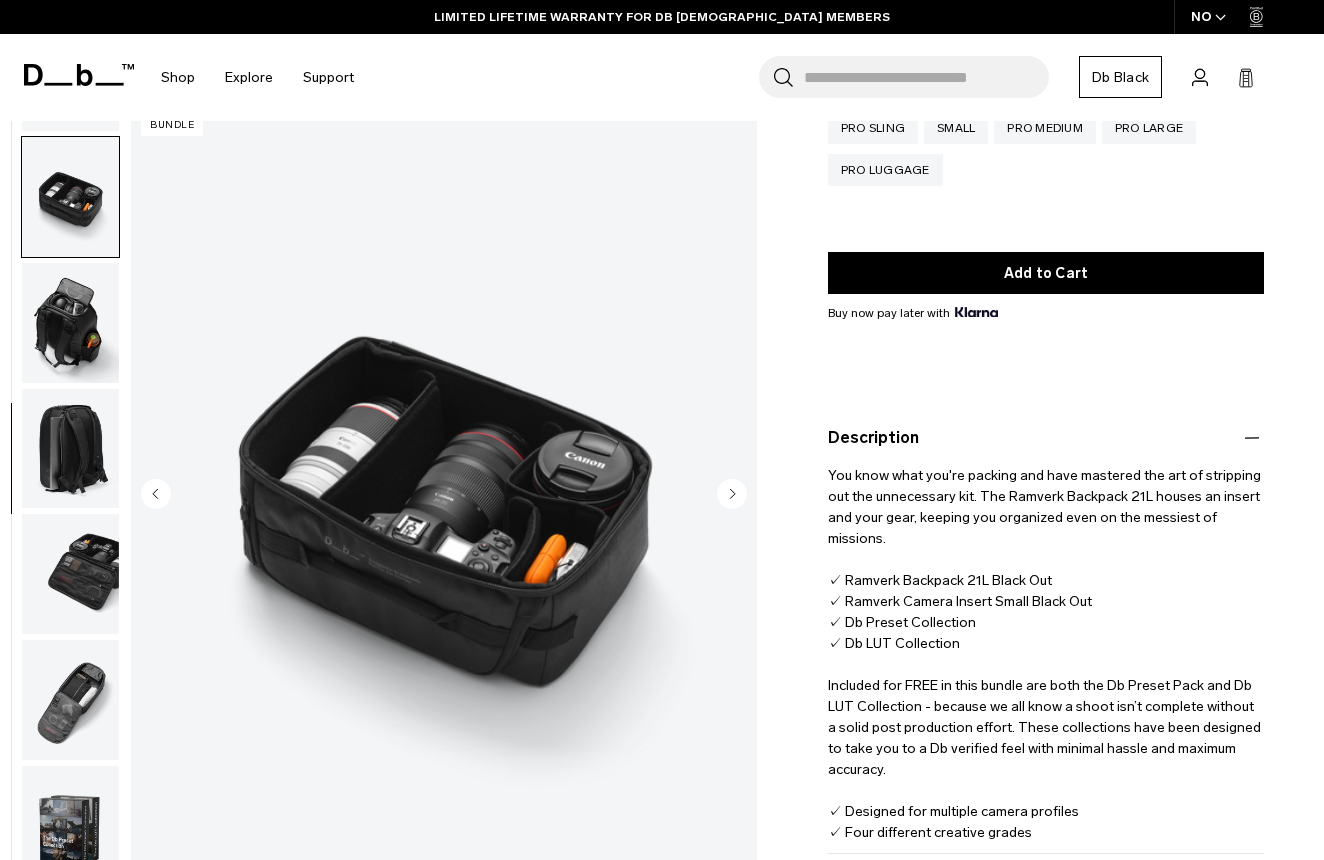 click 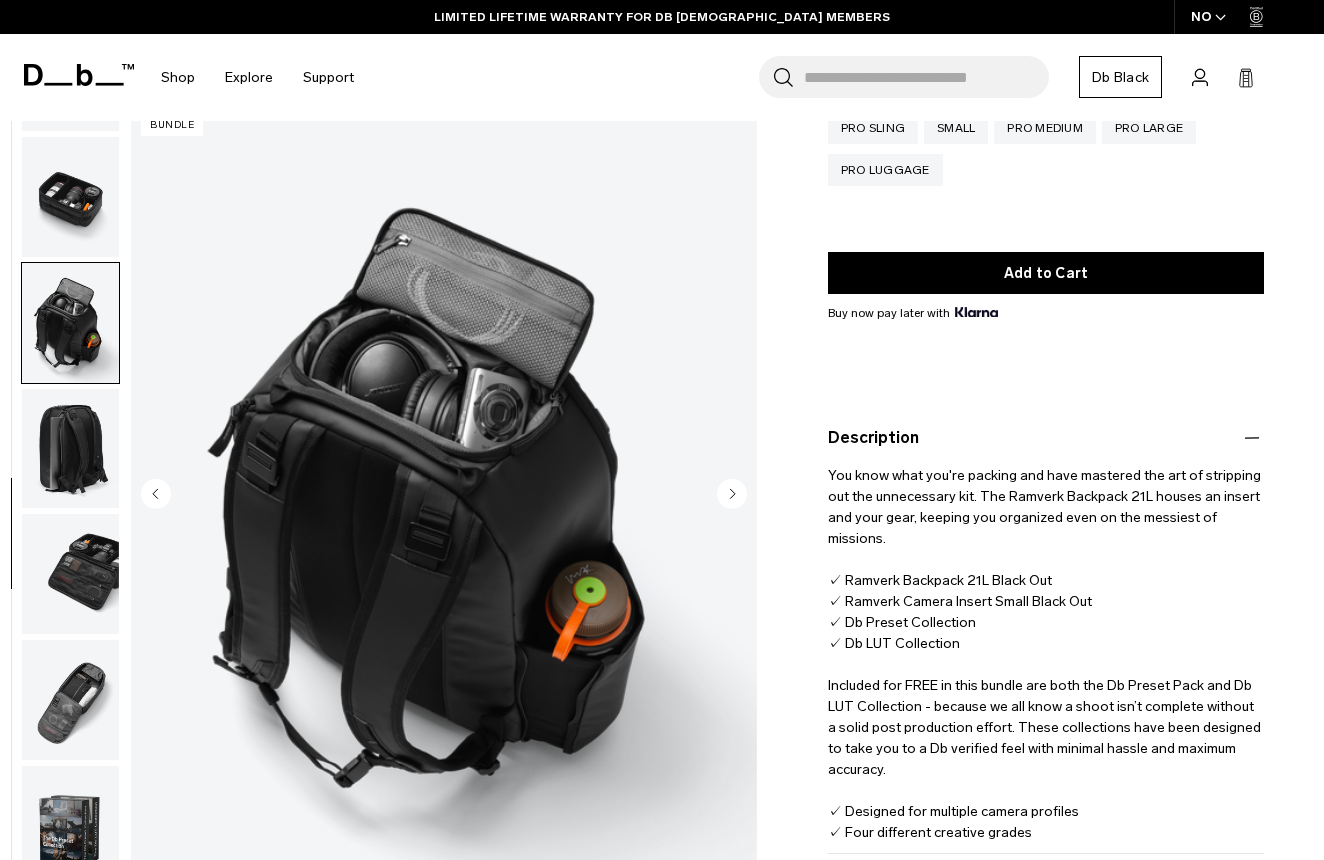 click 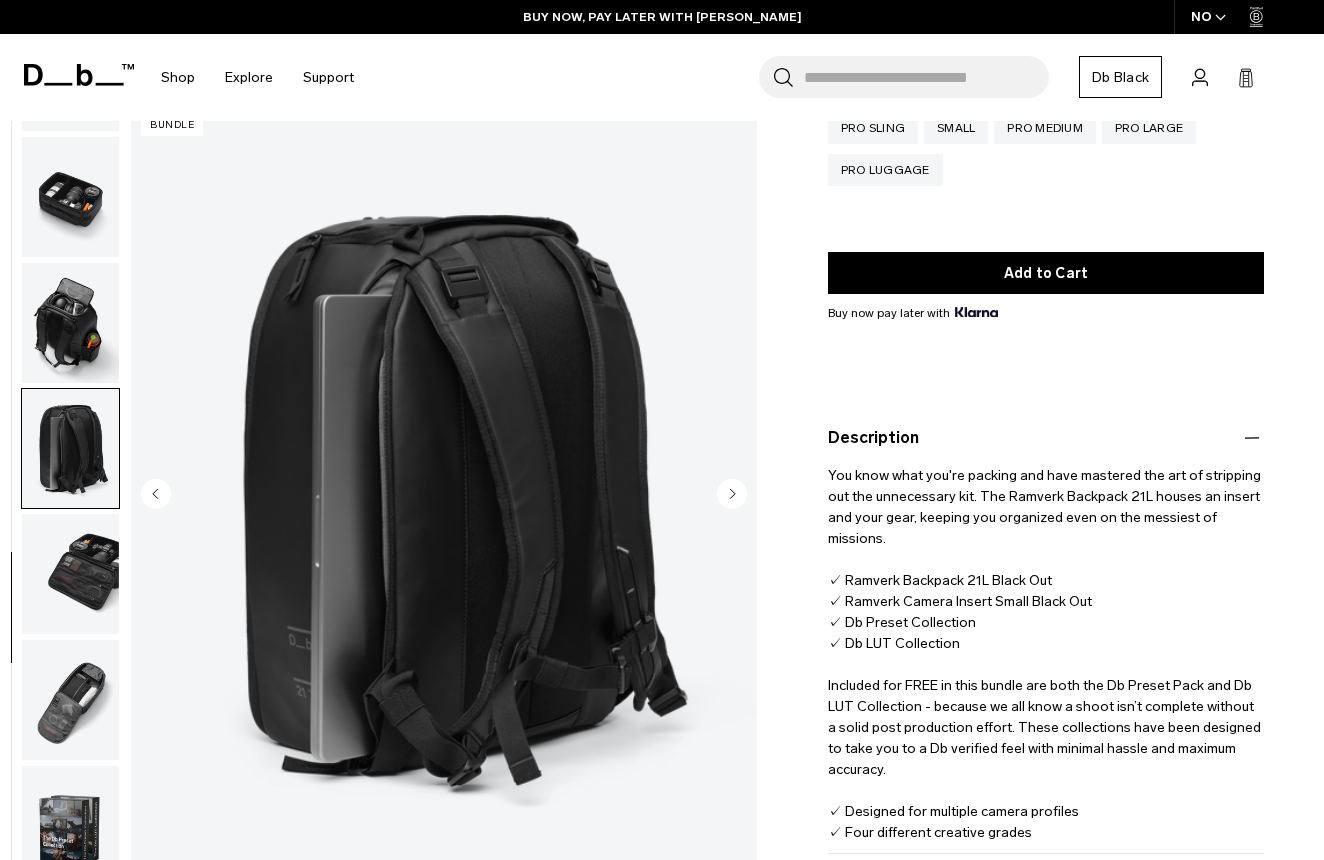 click 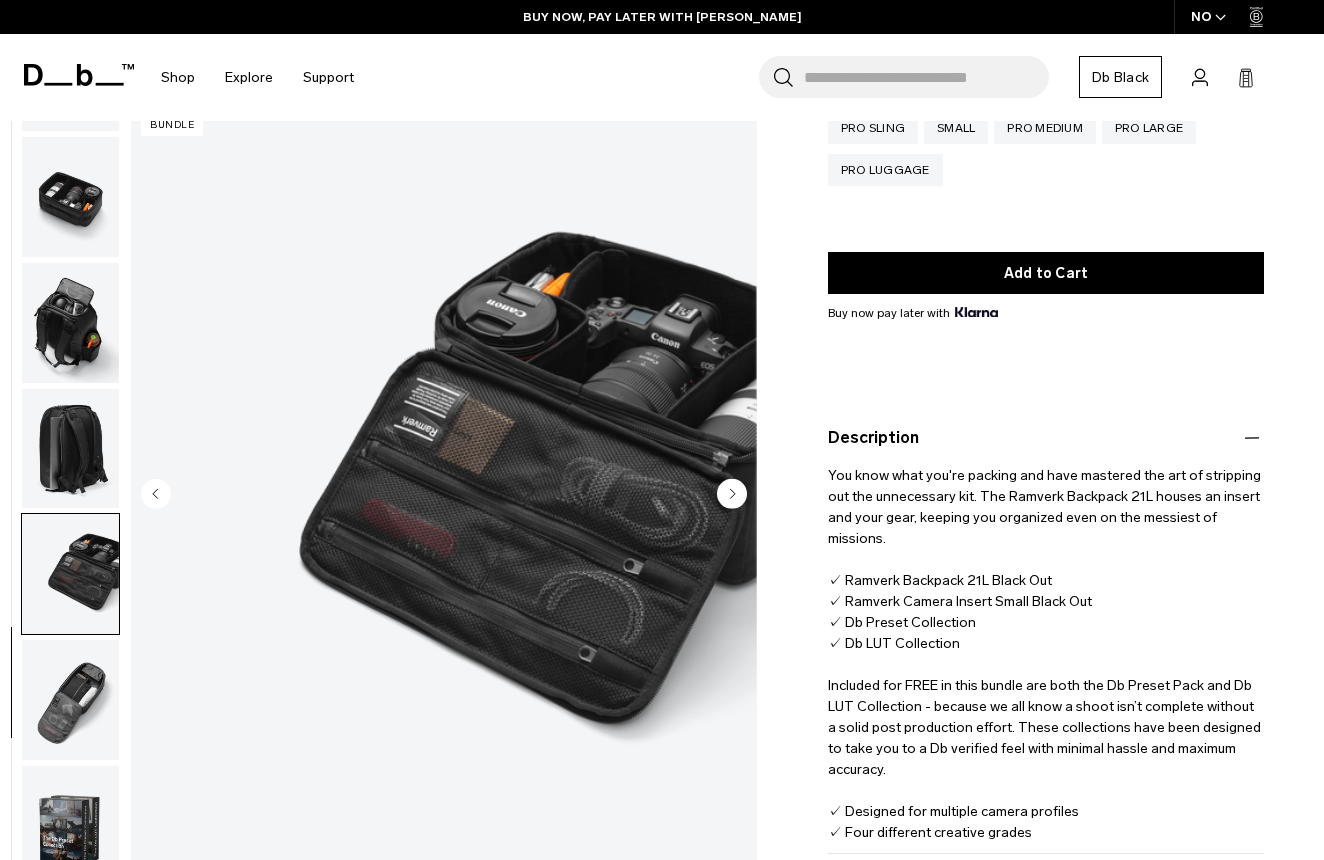 click 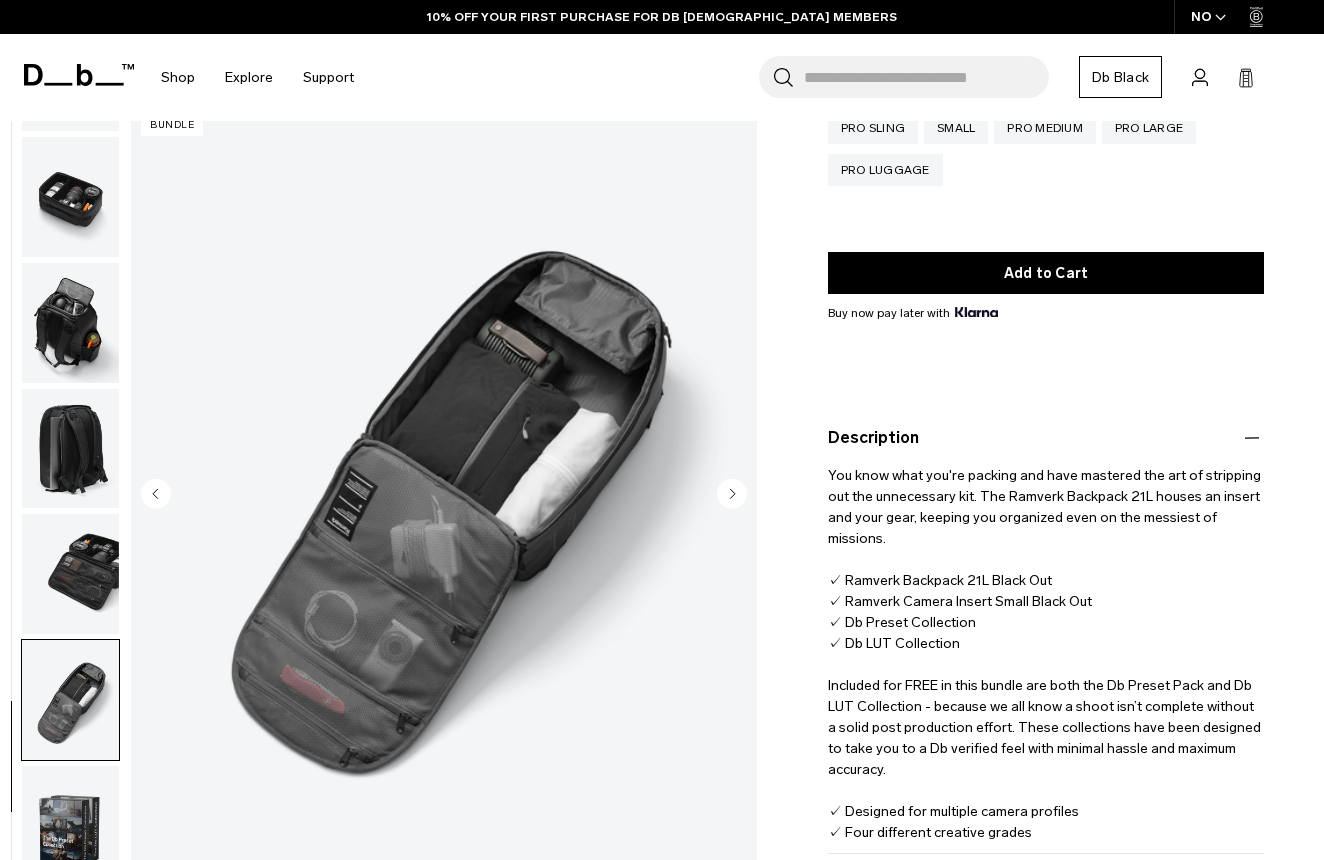 click 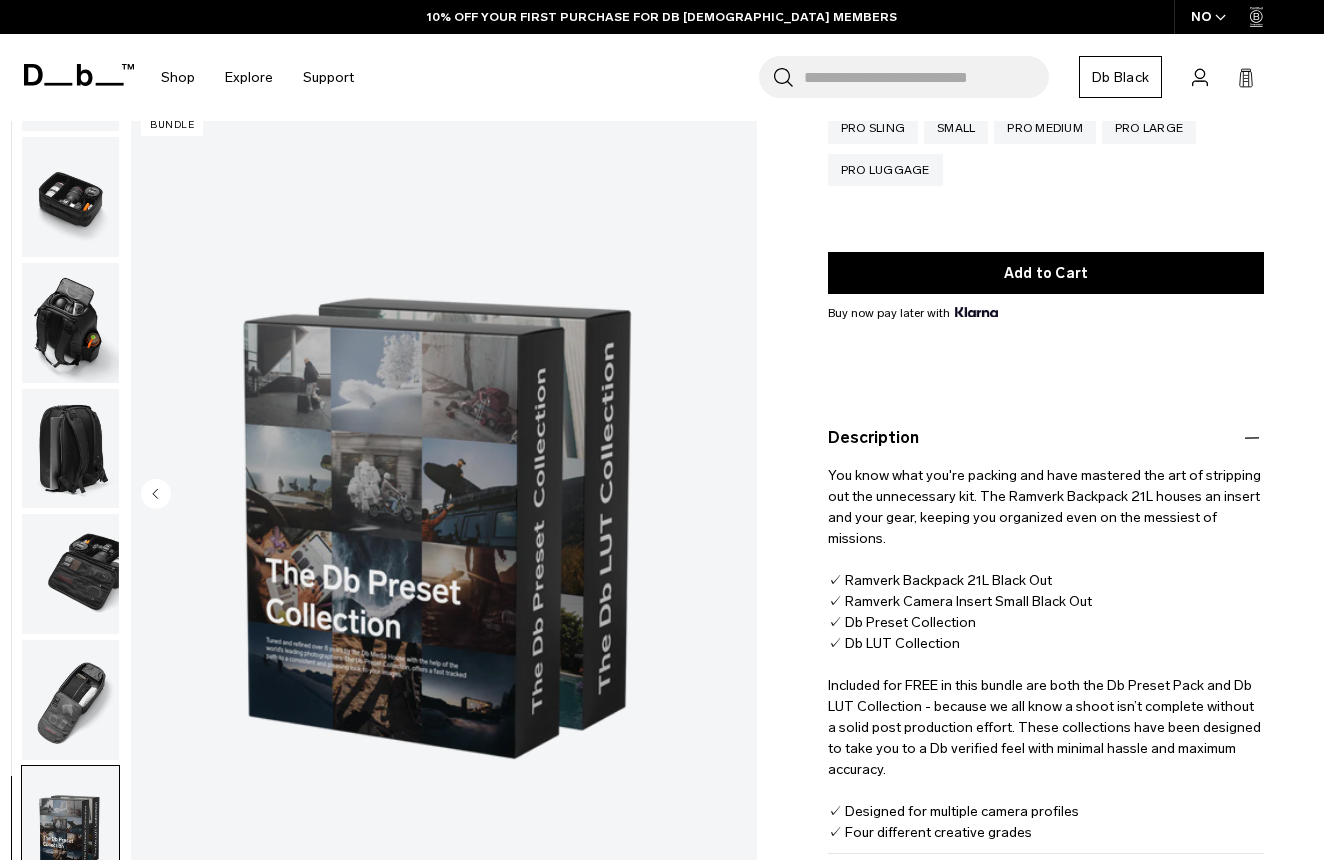 click at bounding box center [444, 496] 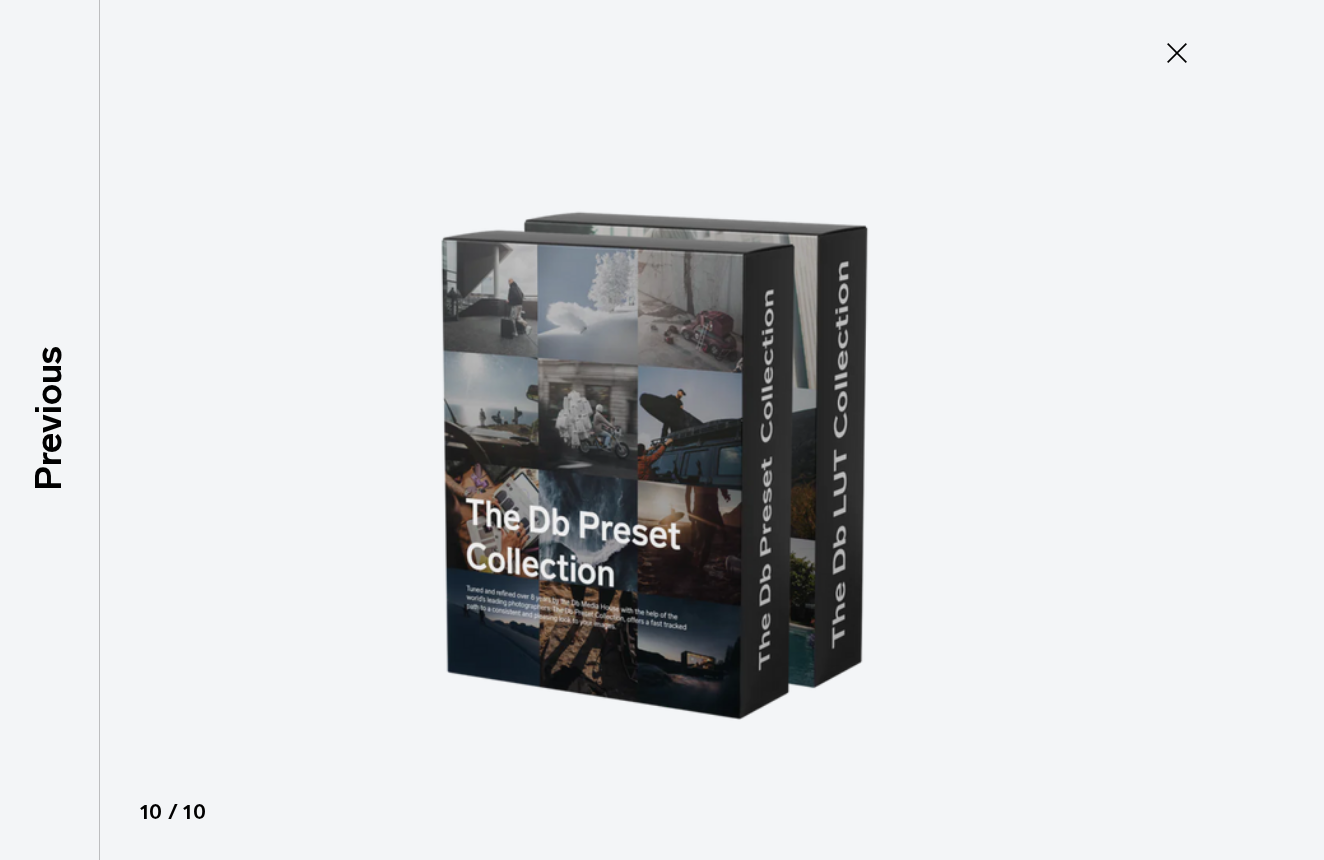 click 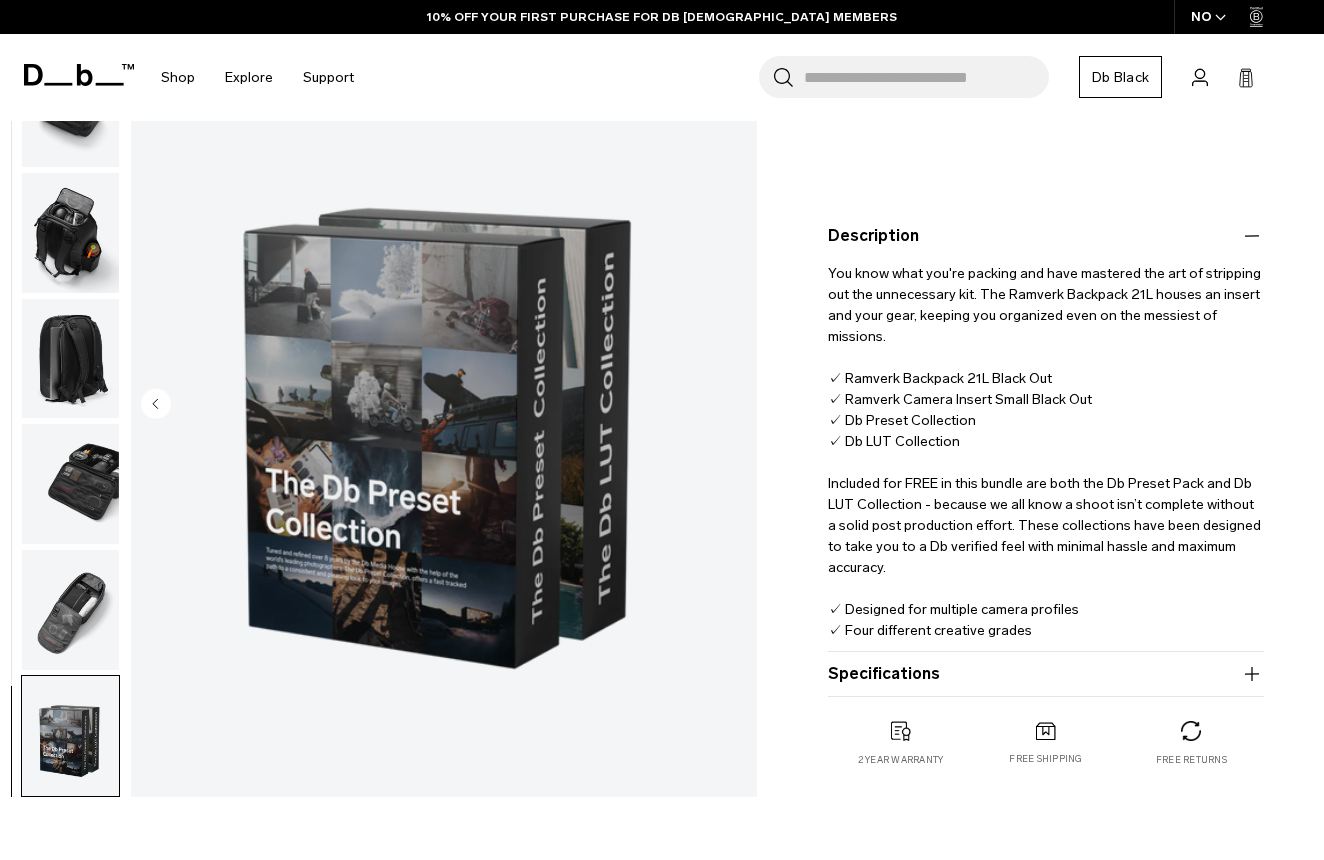 scroll, scrollTop: 468, scrollLeft: 0, axis: vertical 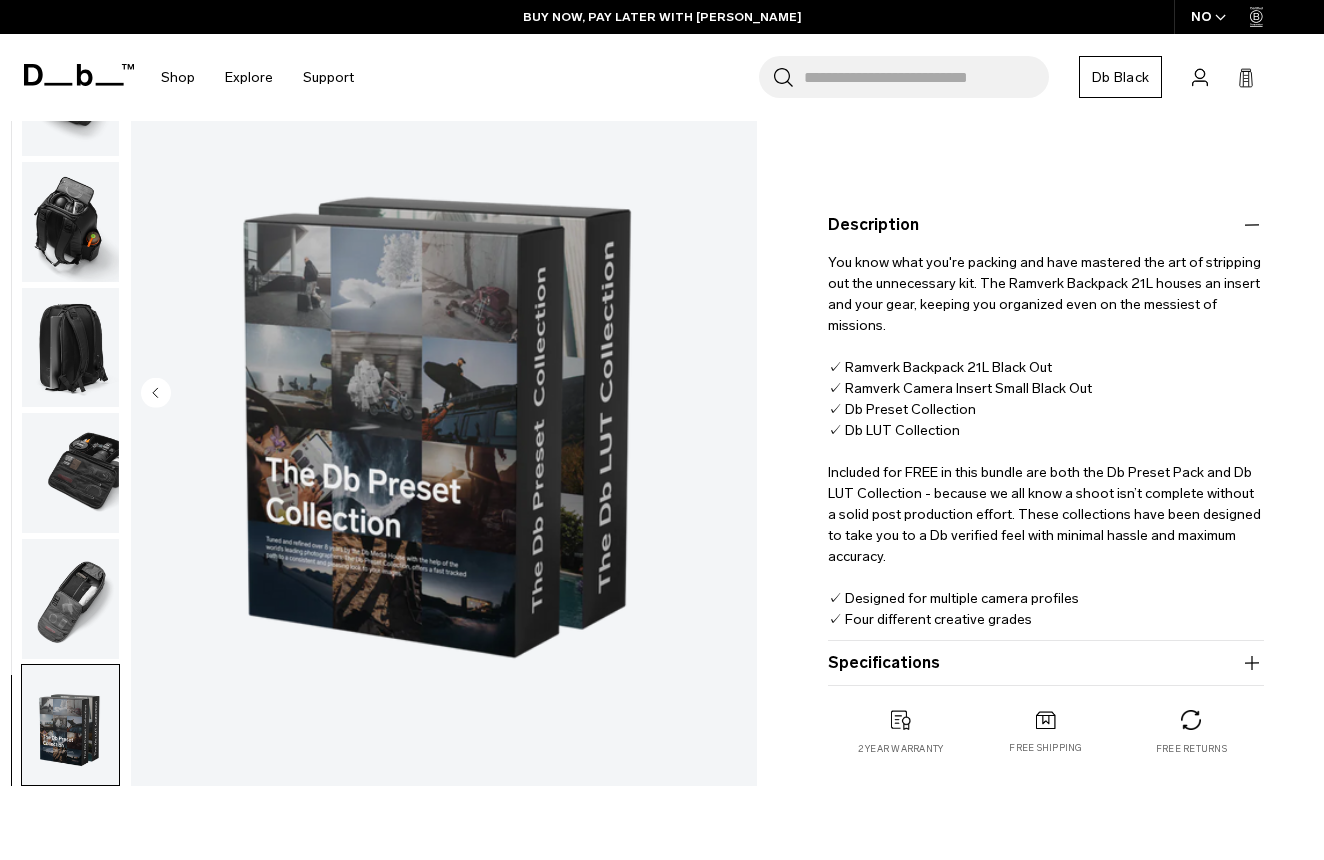 click on "Specifications" at bounding box center [1046, 663] 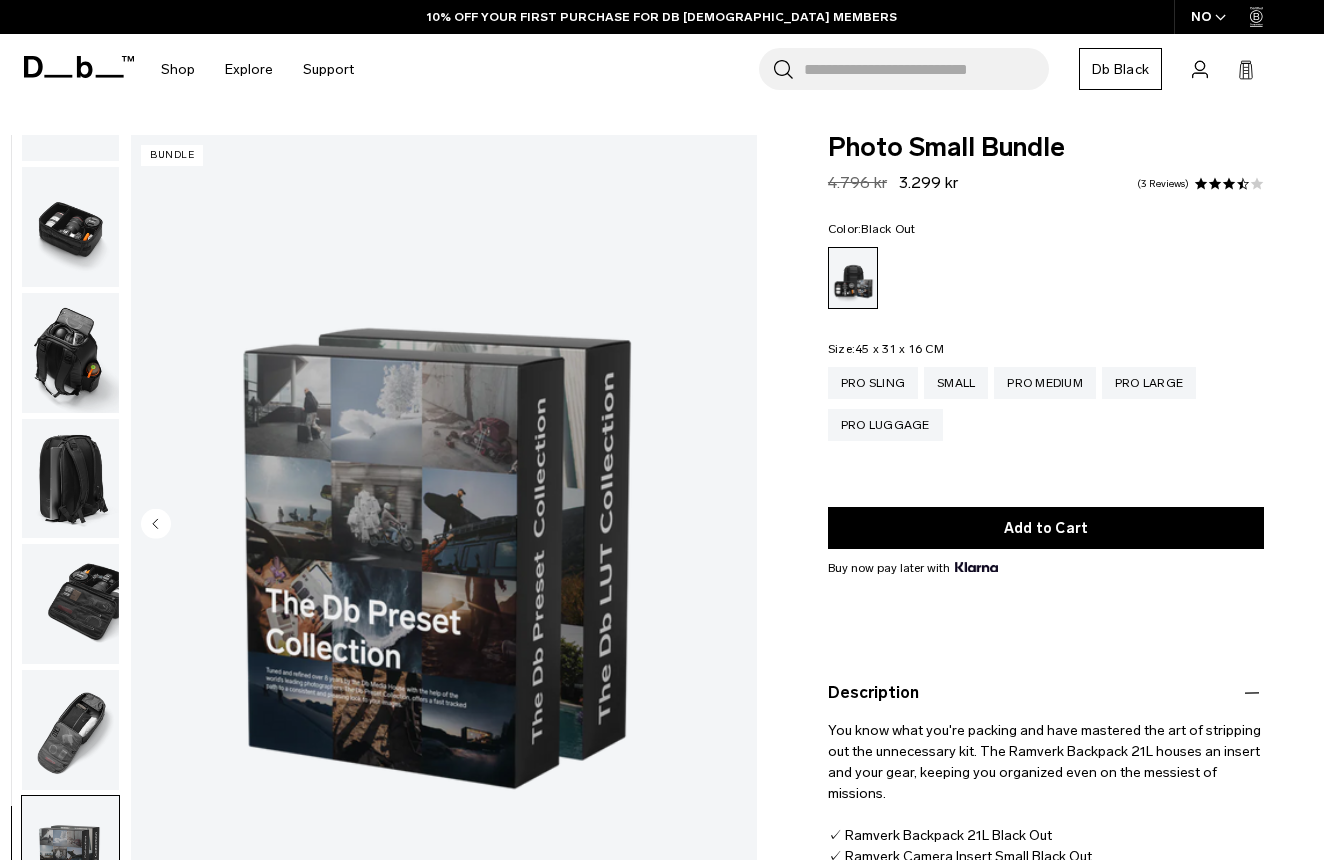 scroll, scrollTop: 0, scrollLeft: 0, axis: both 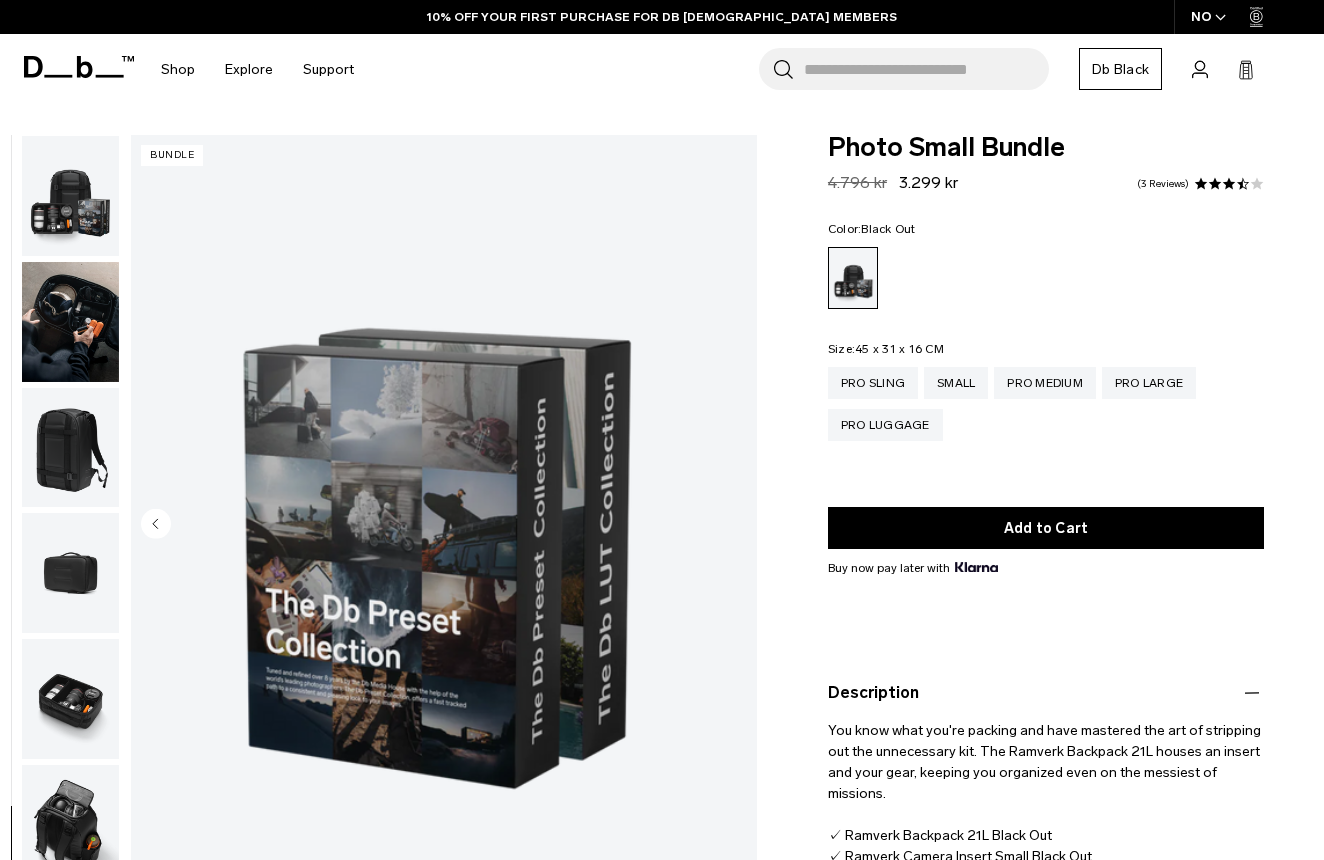 click at bounding box center (70, 196) 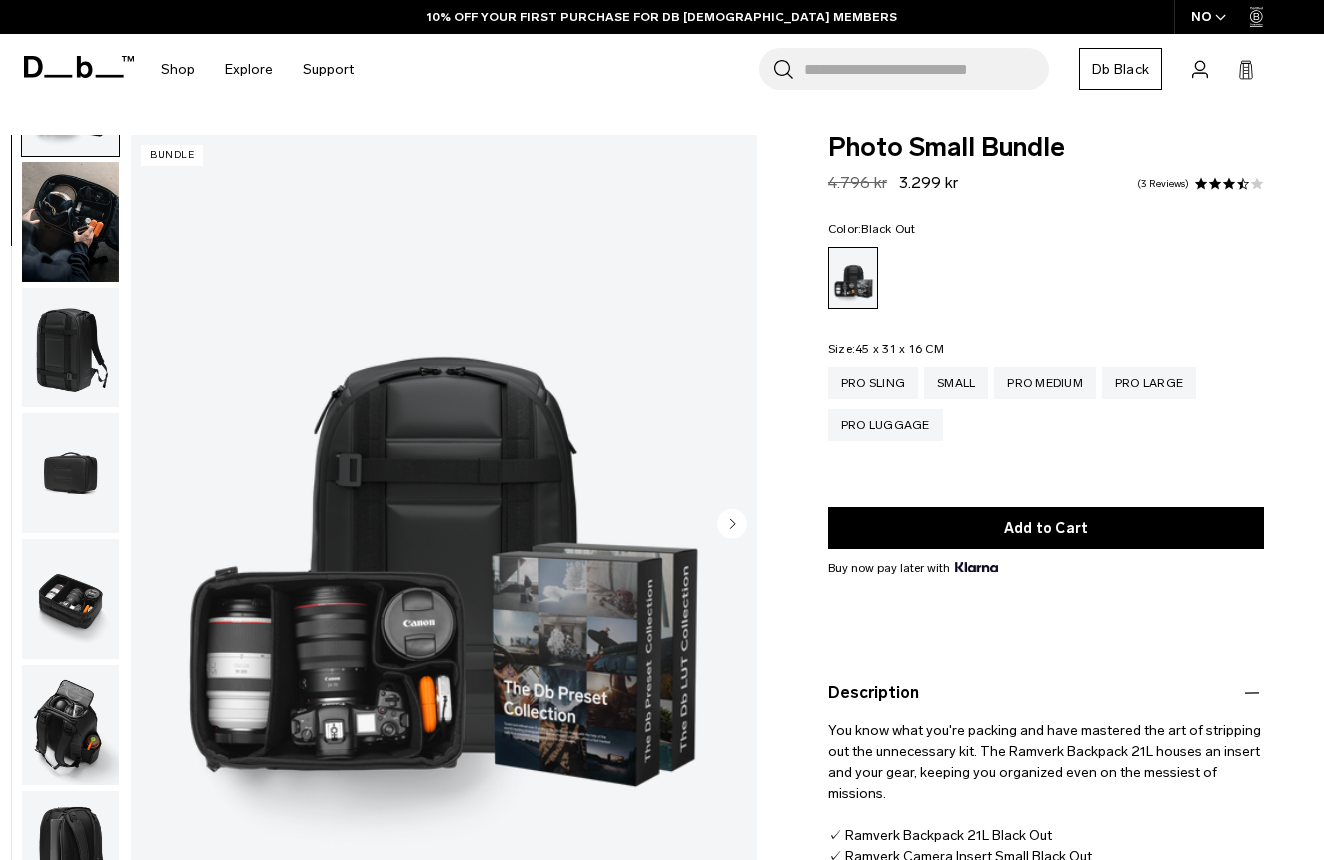 scroll, scrollTop: 109, scrollLeft: 0, axis: vertical 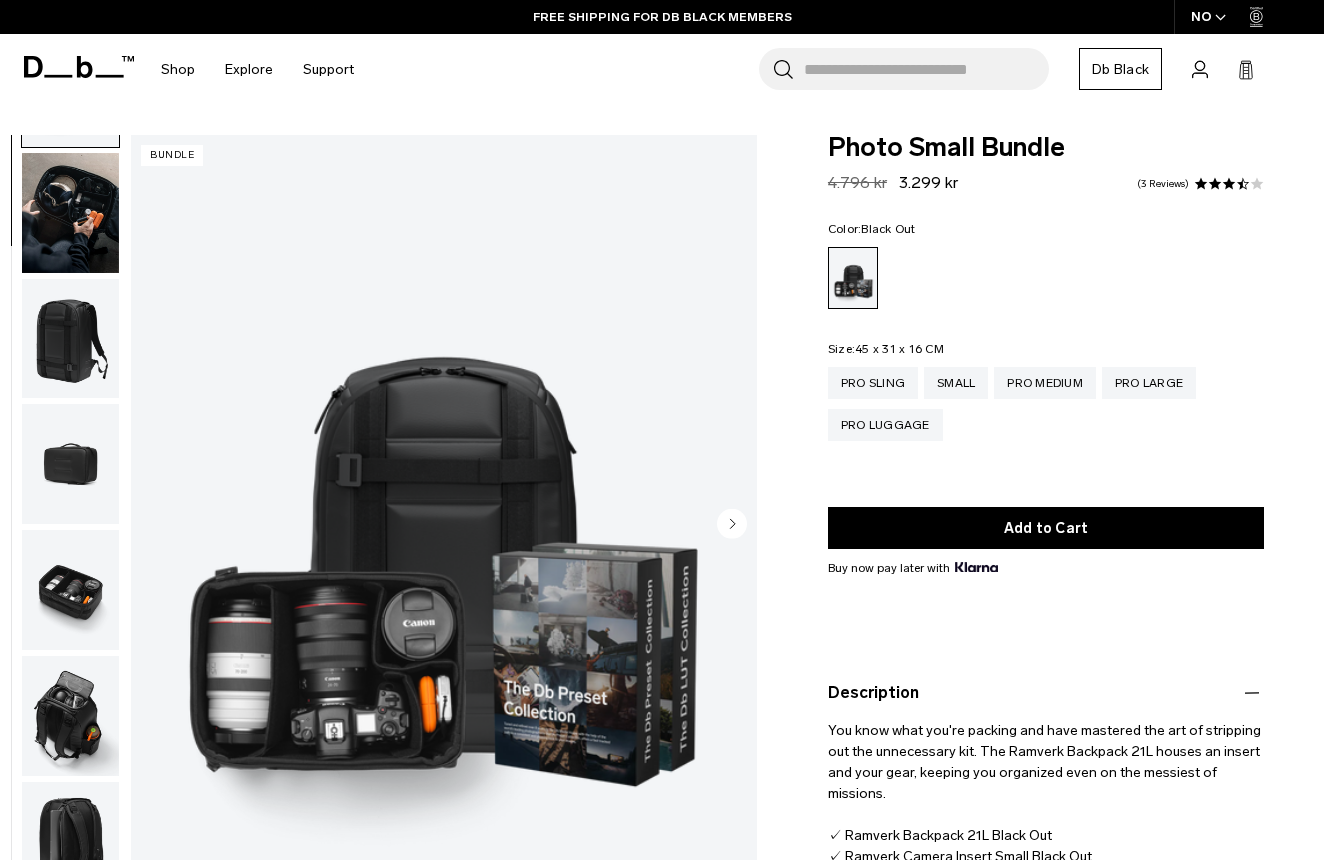 click at bounding box center (70, 339) 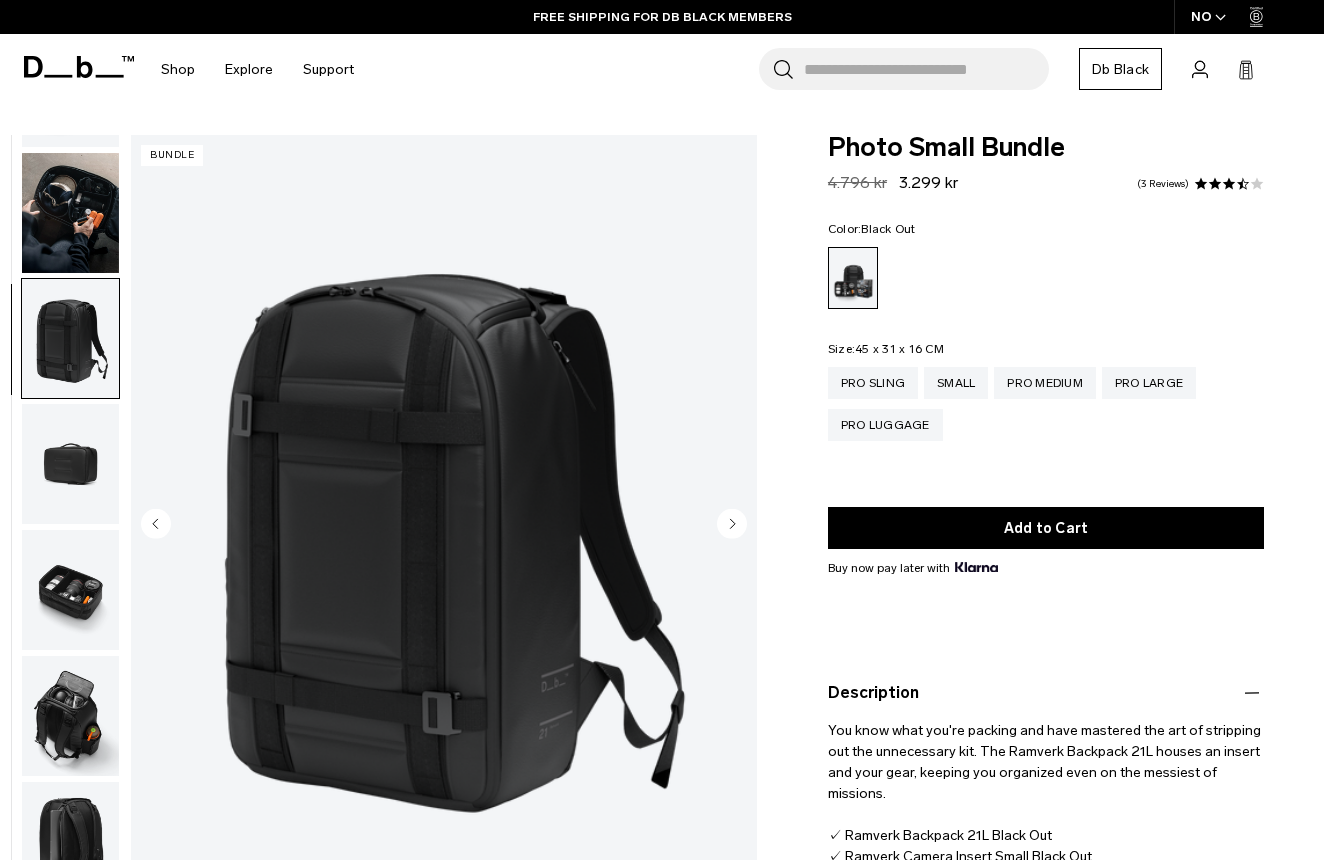 scroll, scrollTop: 254, scrollLeft: 0, axis: vertical 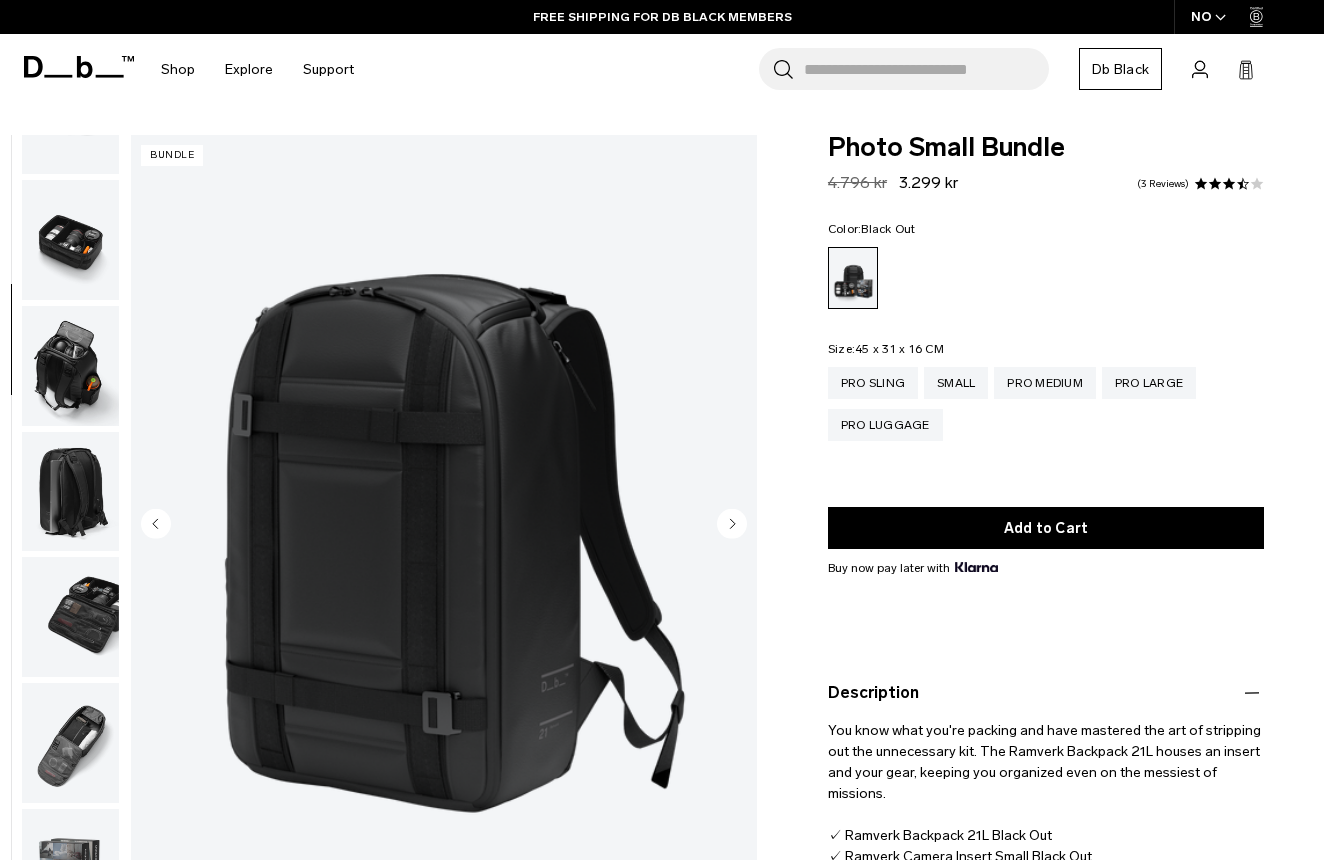 click at bounding box center (70, 617) 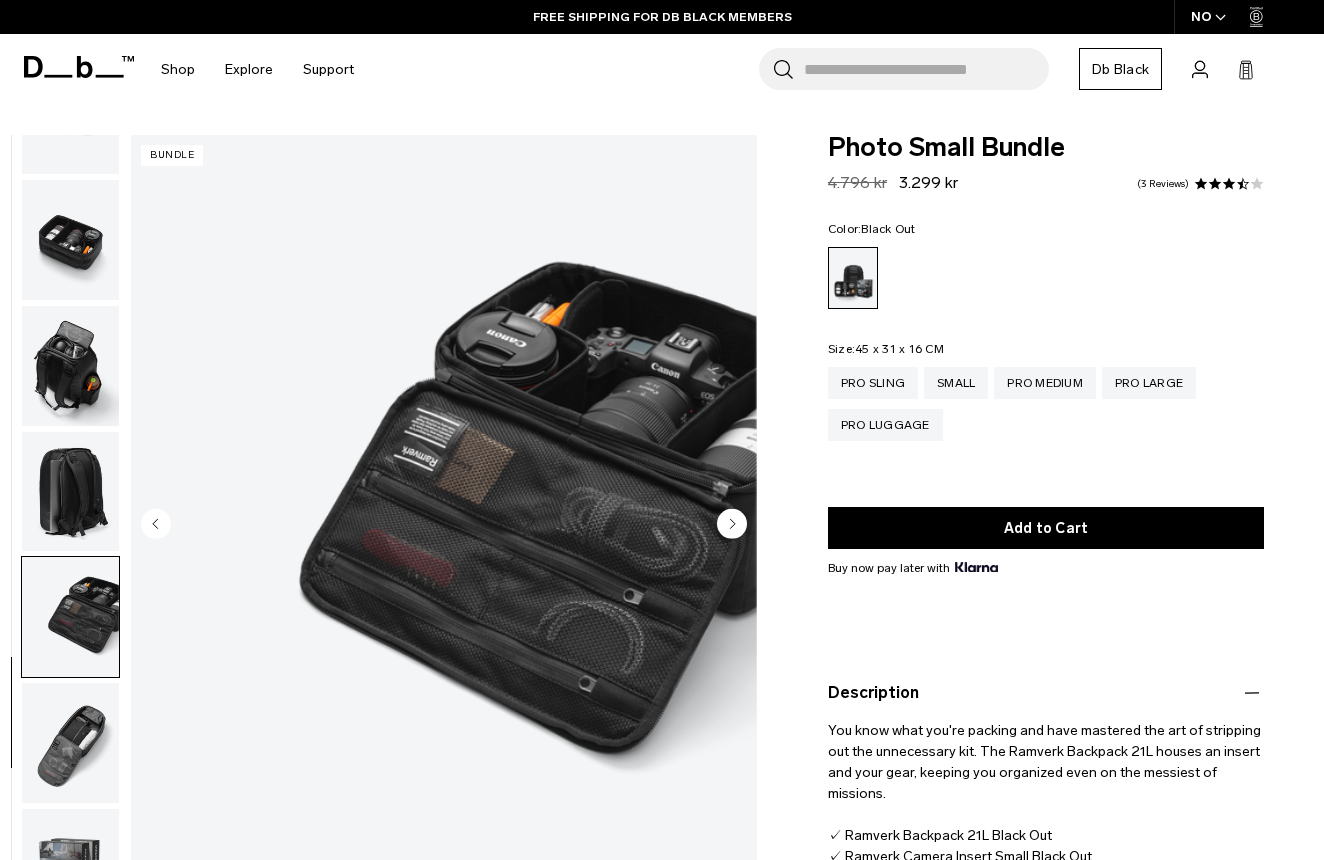scroll, scrollTop: 486, scrollLeft: 0, axis: vertical 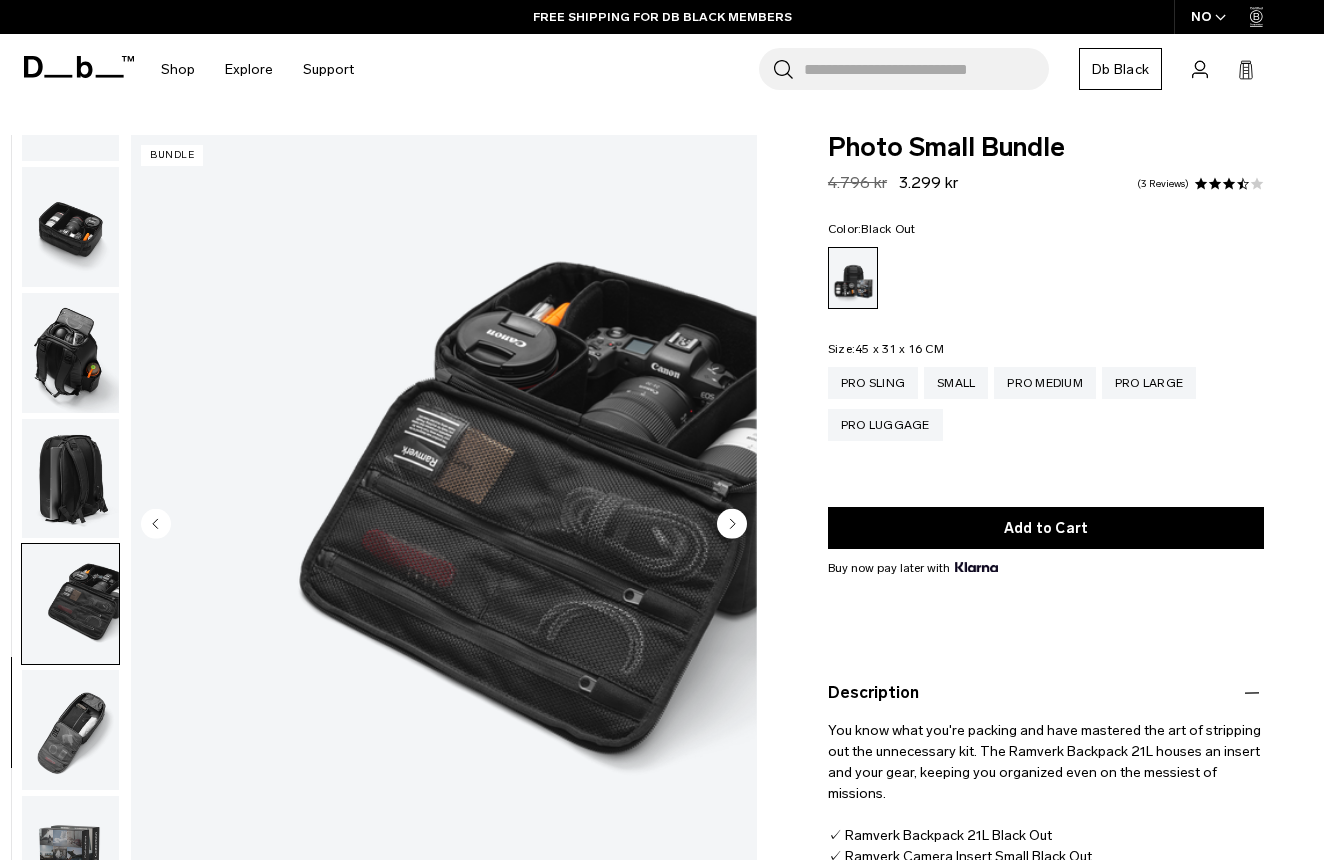 click at bounding box center [70, 479] 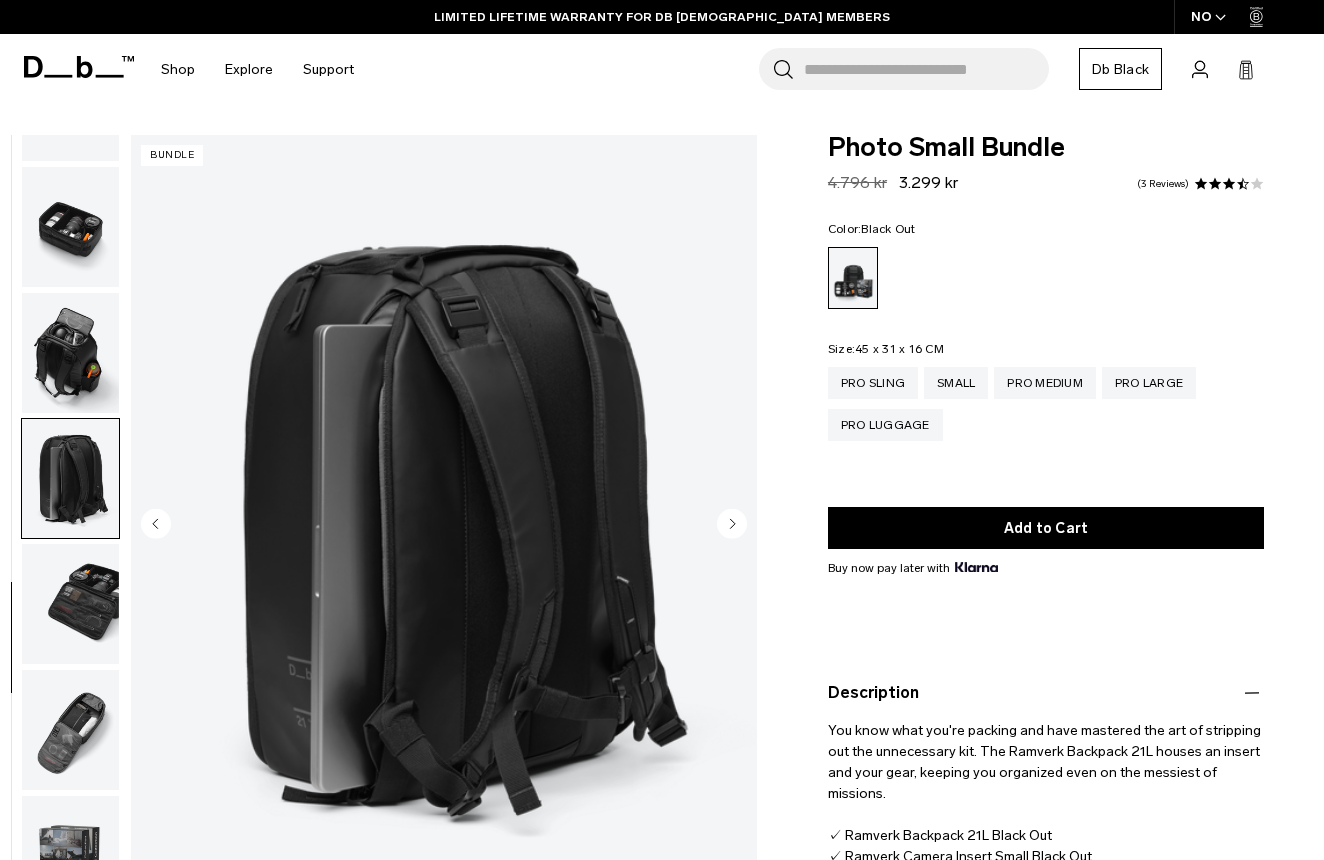 scroll, scrollTop: 0, scrollLeft: 0, axis: both 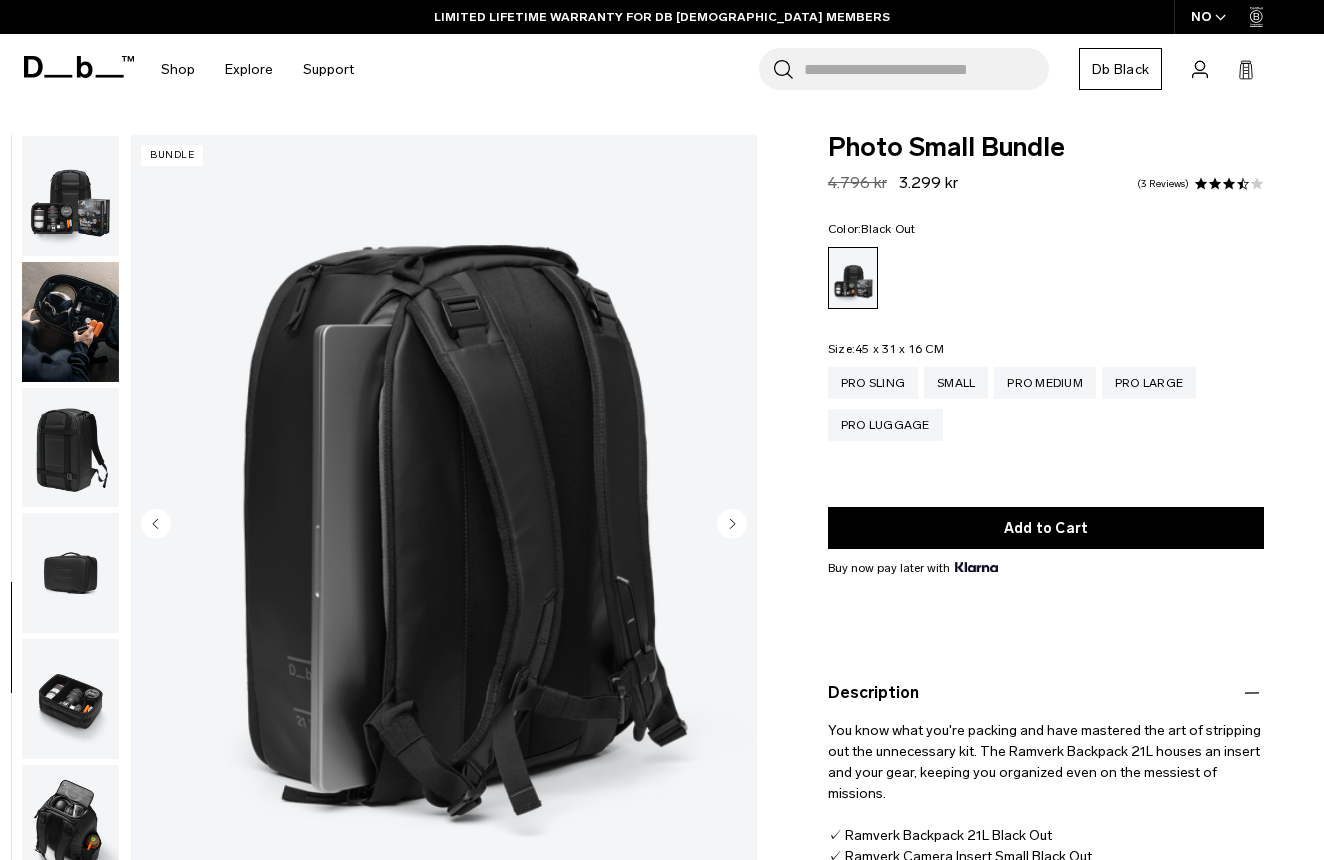 click at bounding box center [70, 196] 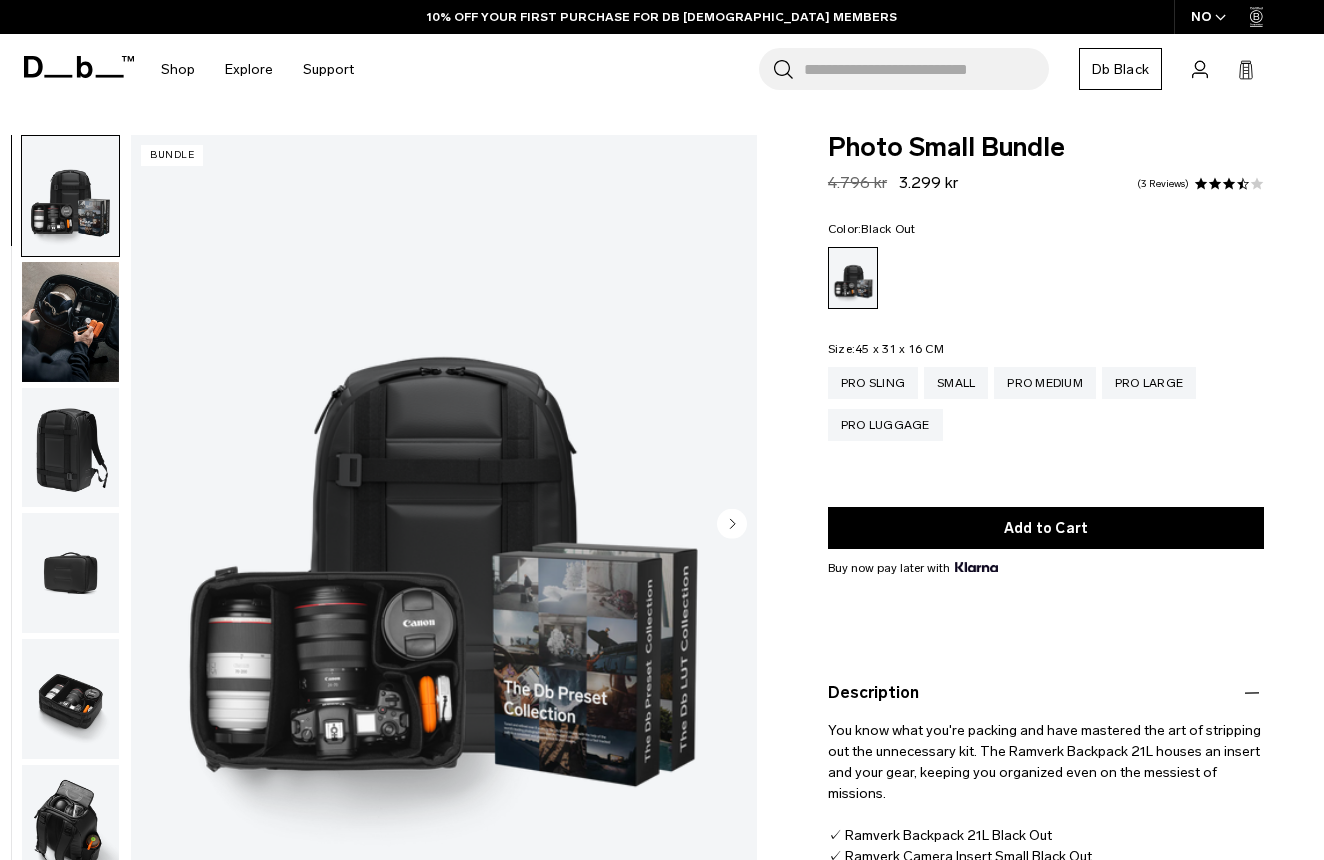 scroll, scrollTop: 0, scrollLeft: 0, axis: both 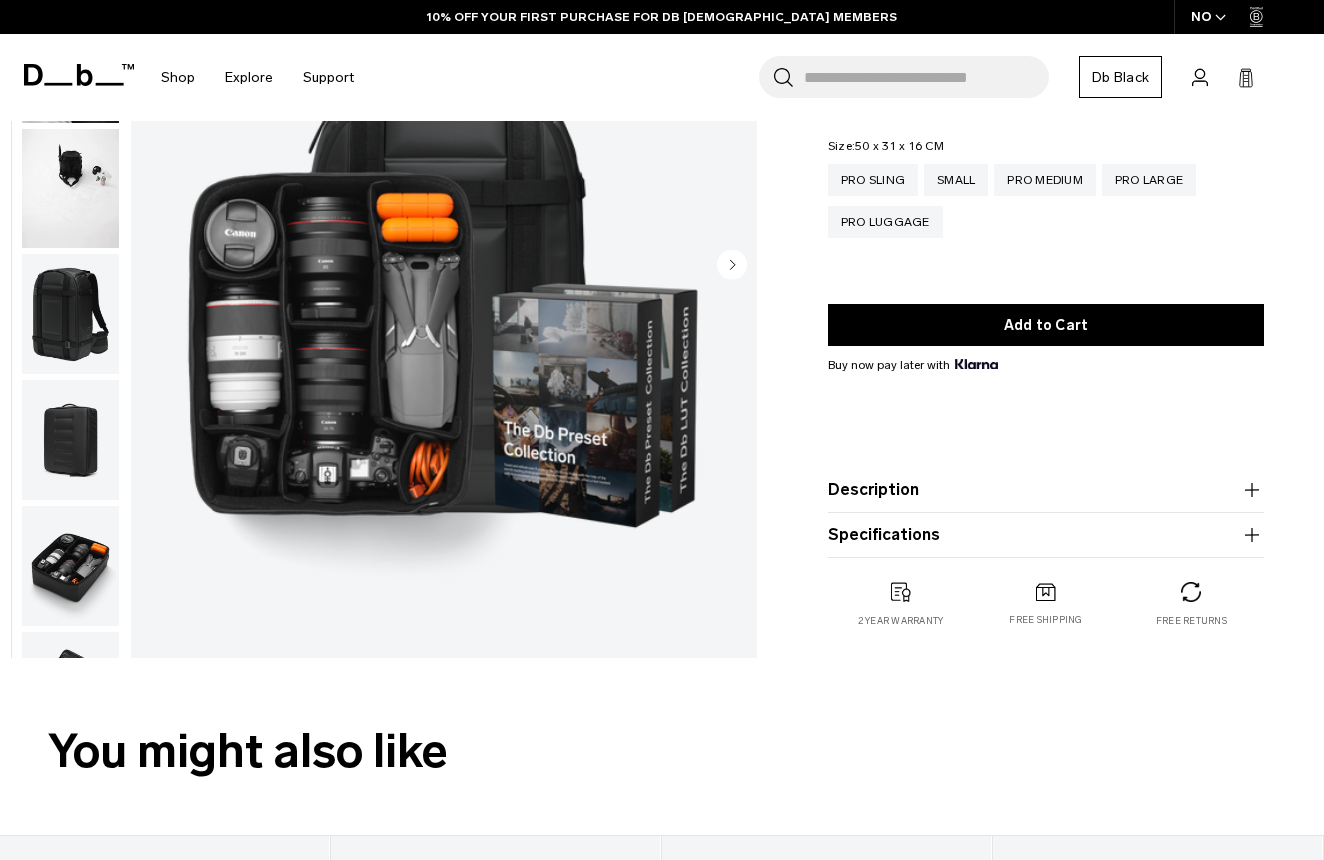 click on "Description" at bounding box center (1046, 490) 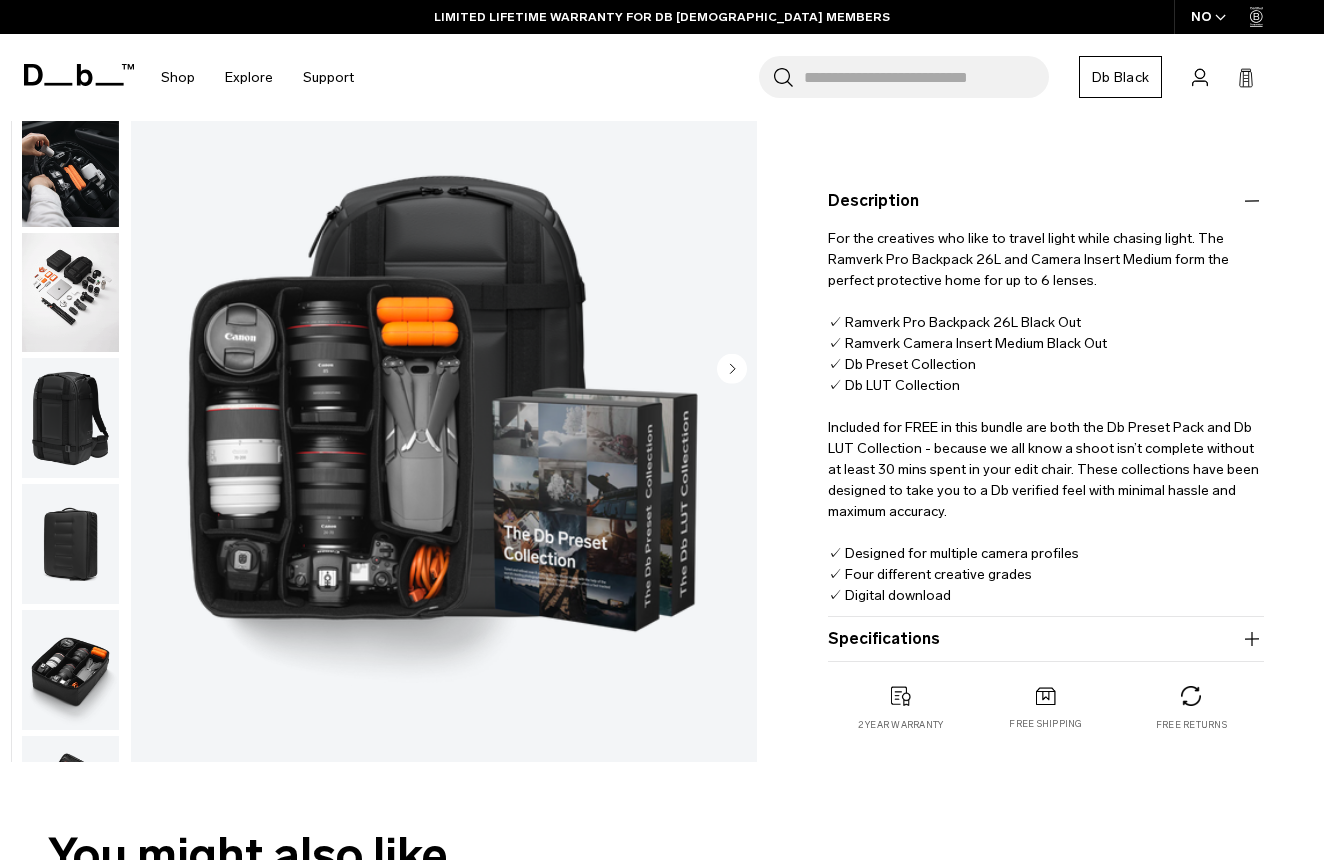 scroll, scrollTop: 496, scrollLeft: 0, axis: vertical 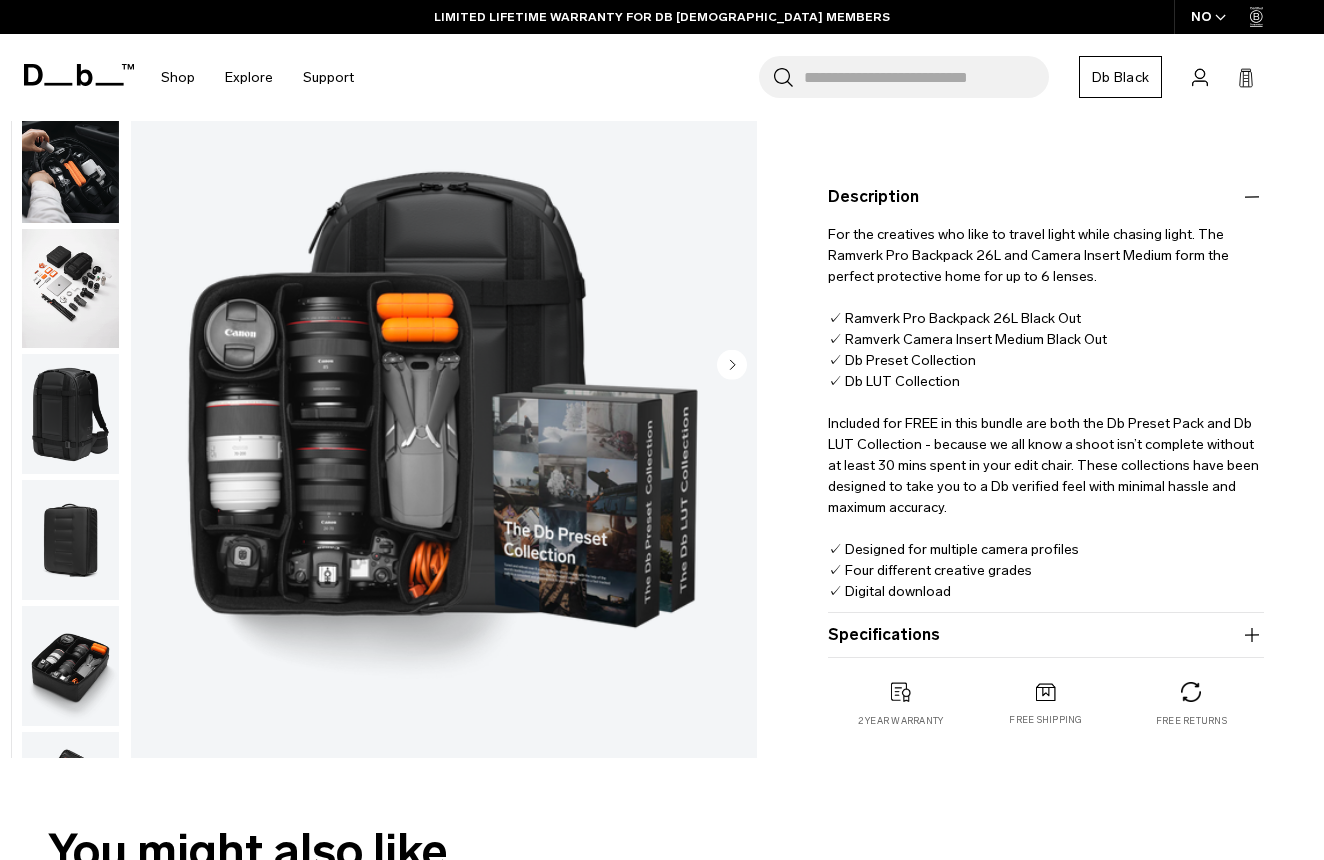 click on "Specifications" at bounding box center [1046, 635] 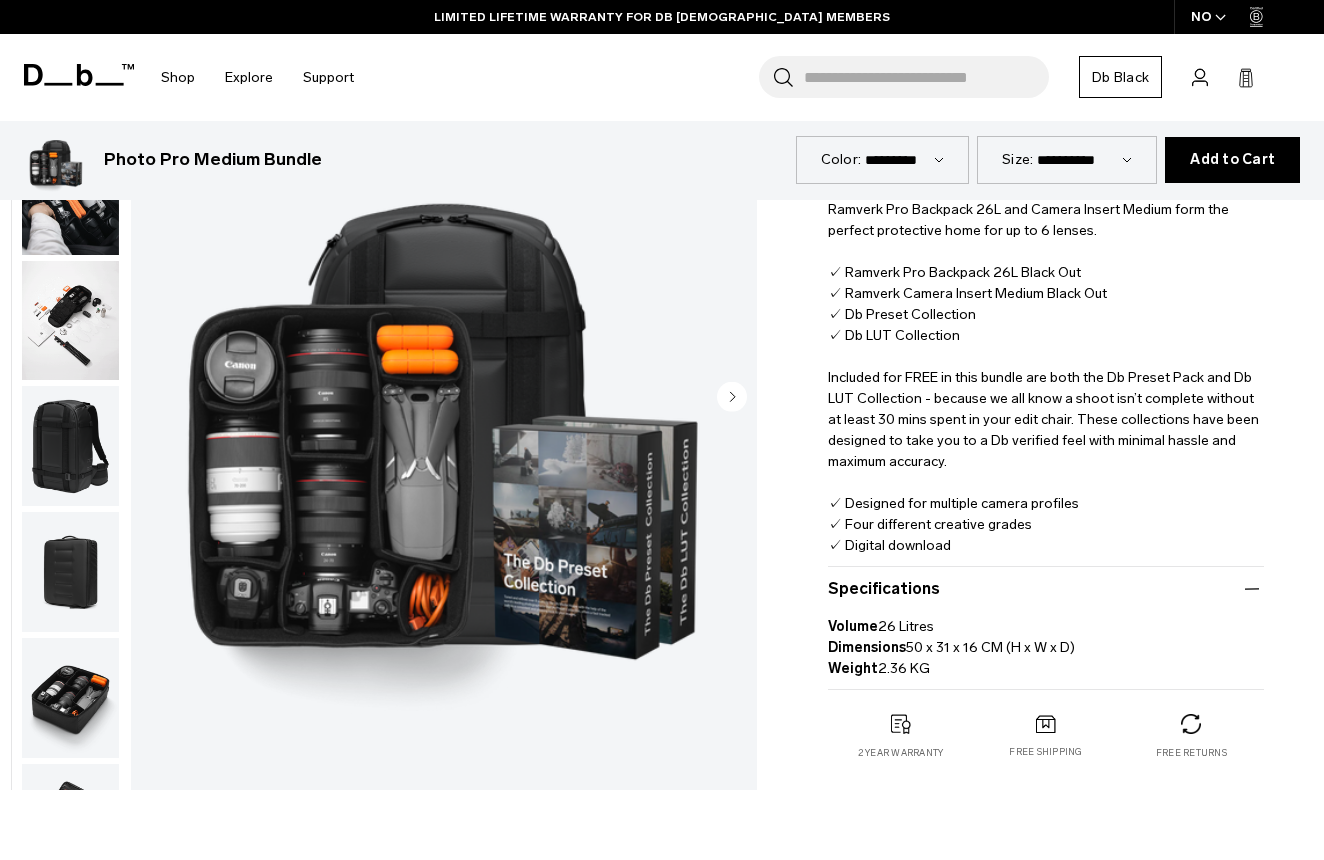 scroll, scrollTop: 555, scrollLeft: 0, axis: vertical 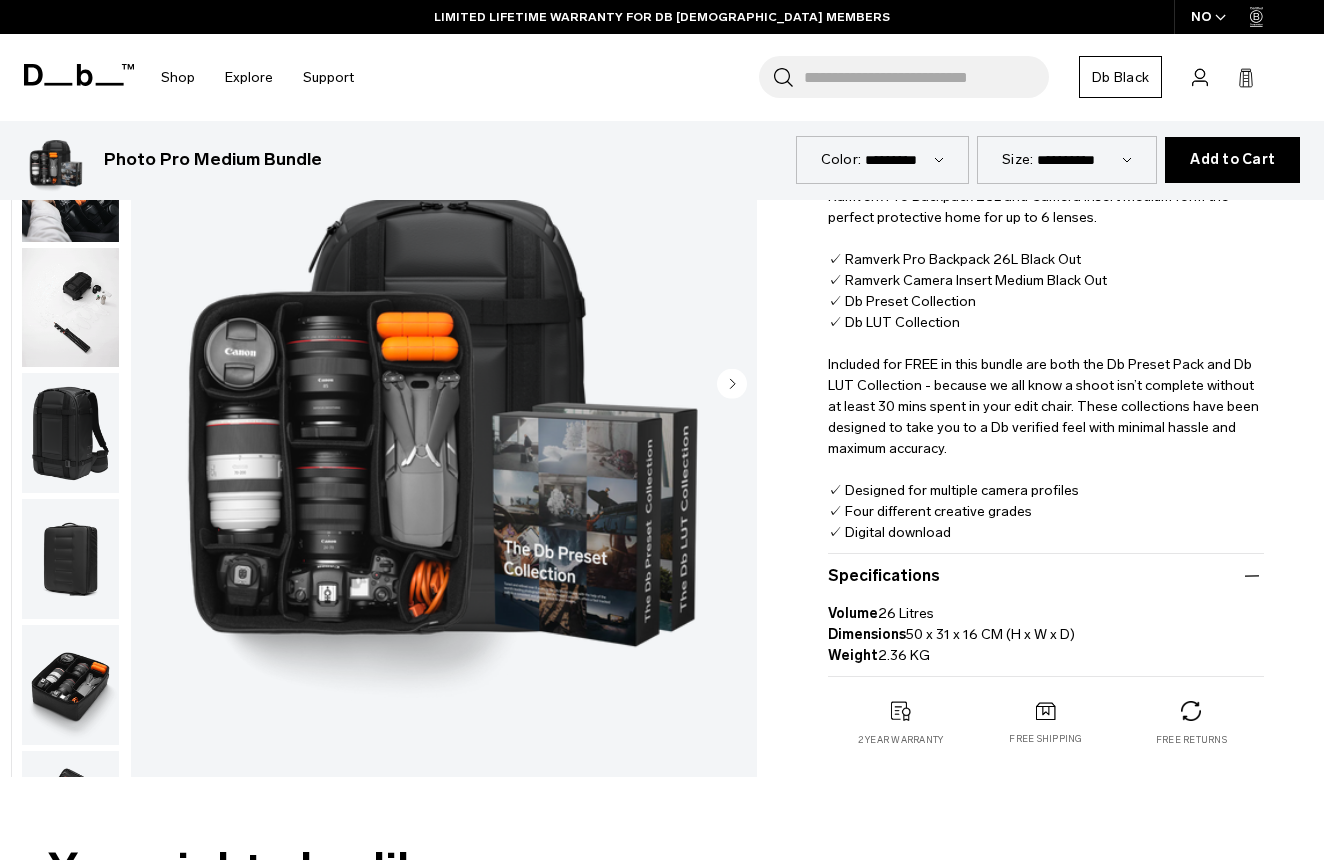 click 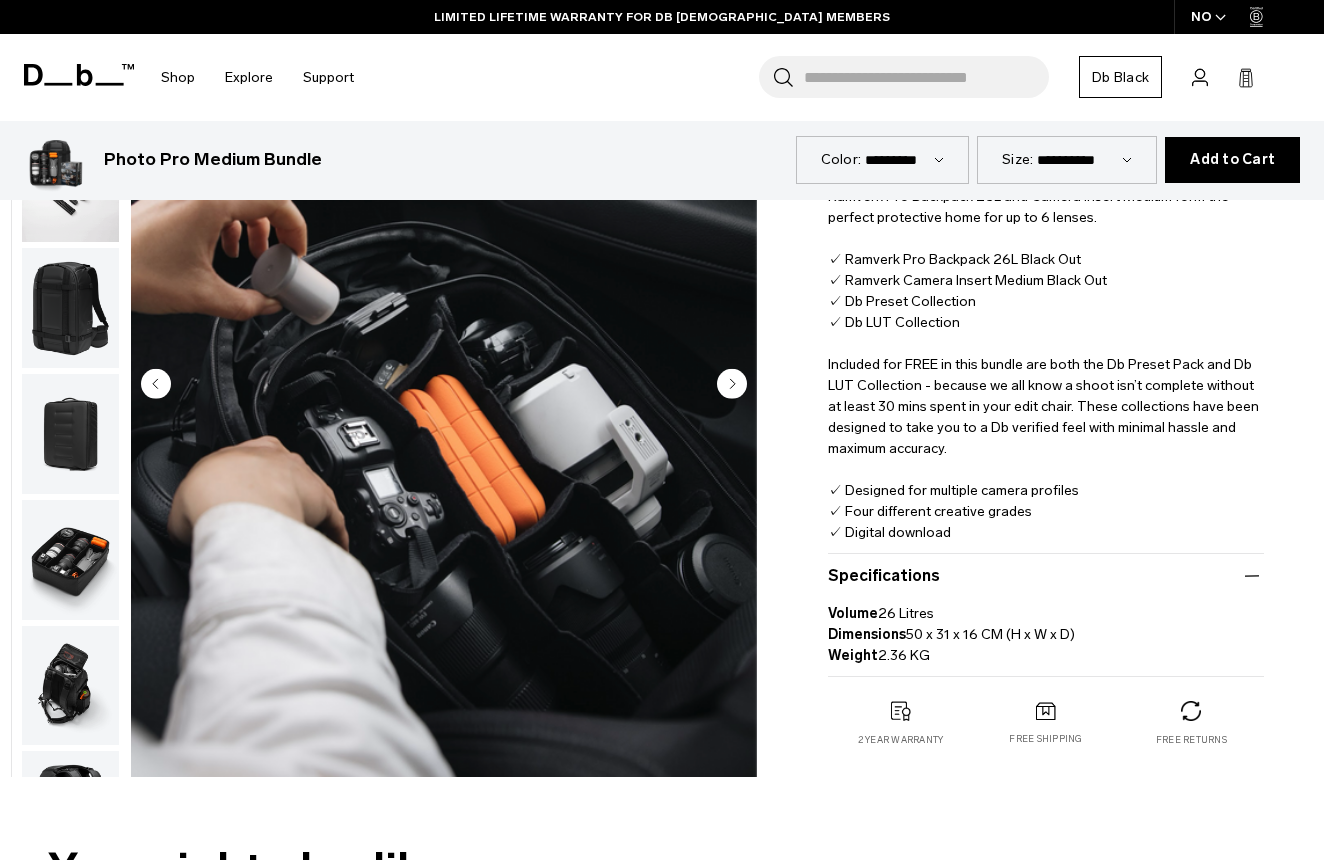 scroll, scrollTop: 127, scrollLeft: 0, axis: vertical 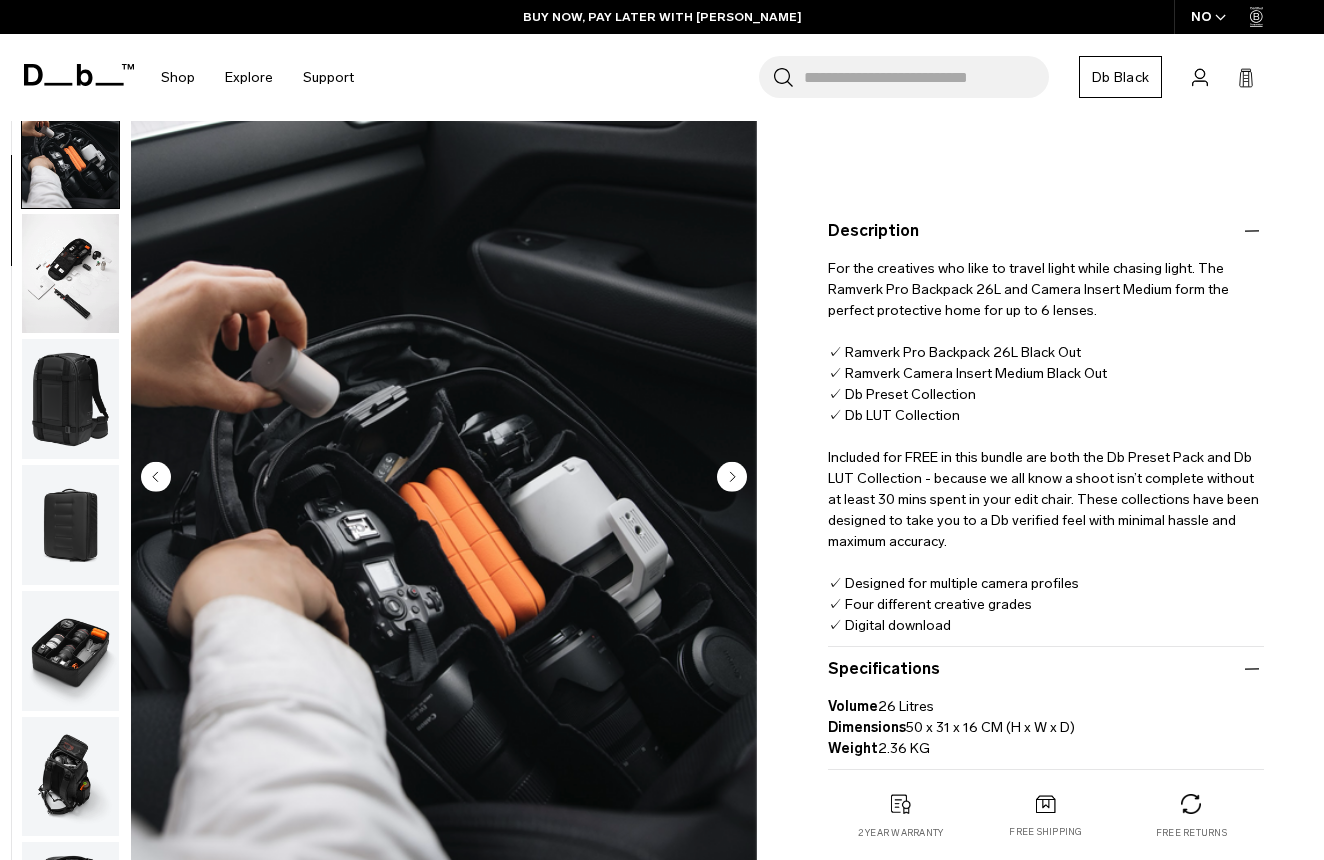 click 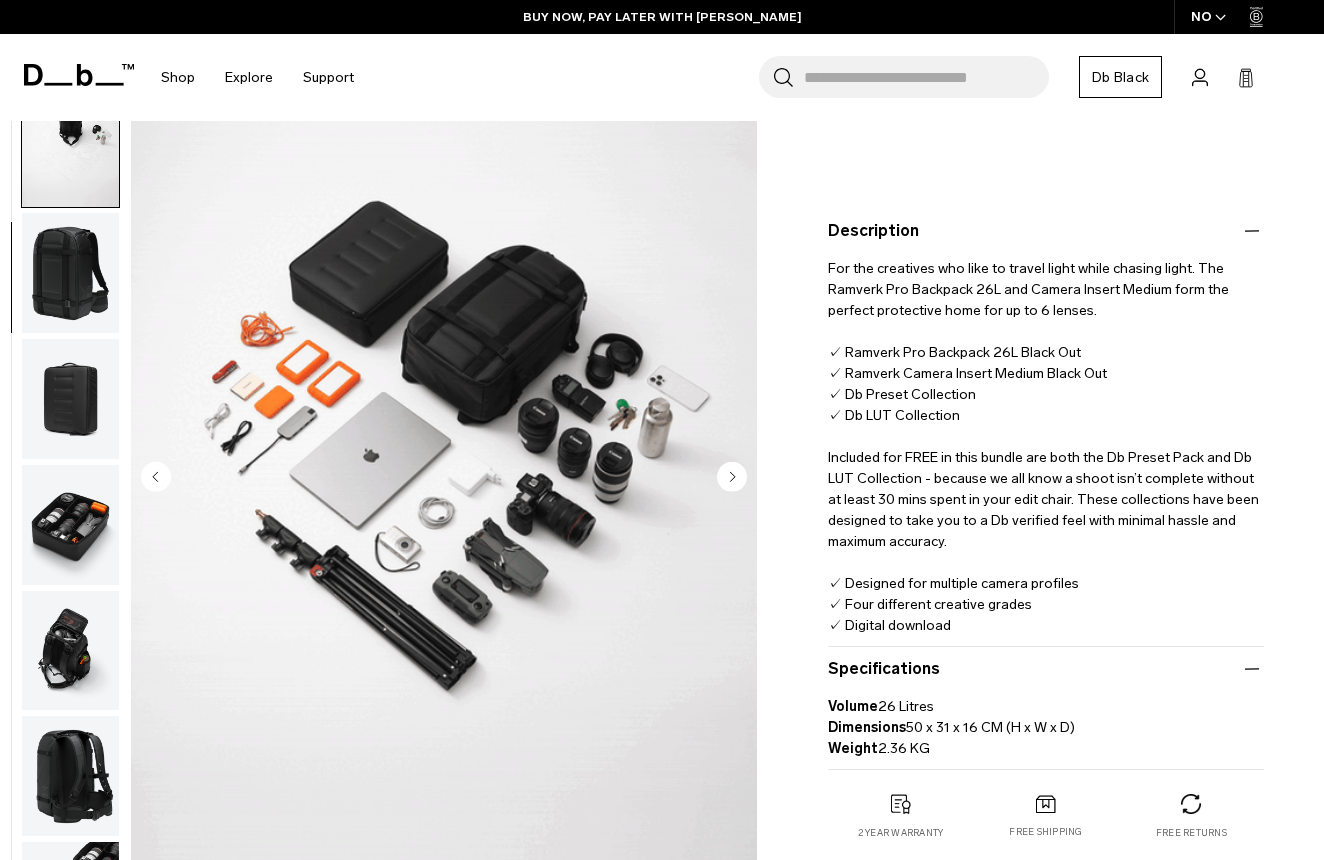 scroll, scrollTop: 254, scrollLeft: 0, axis: vertical 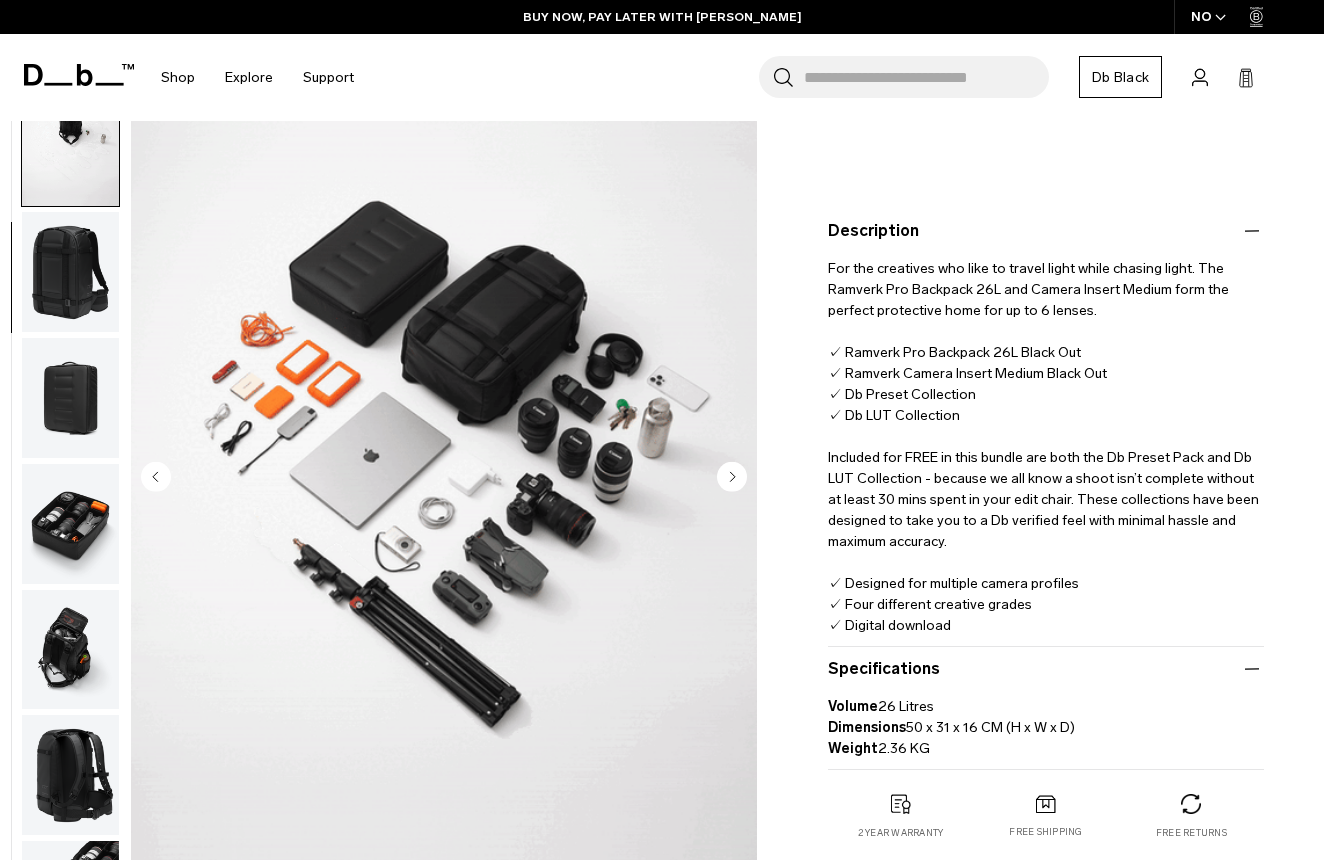 click 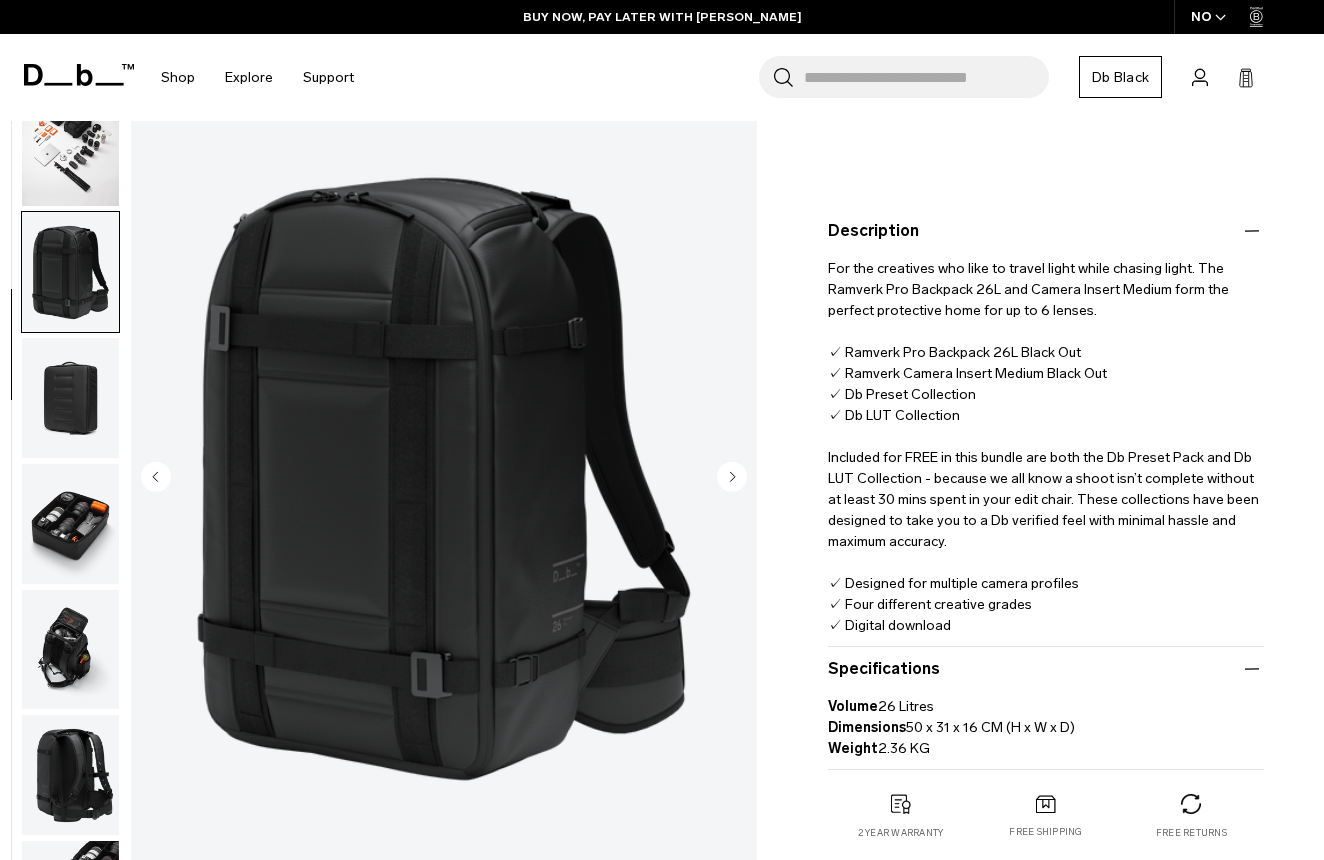 scroll, scrollTop: 382, scrollLeft: 0, axis: vertical 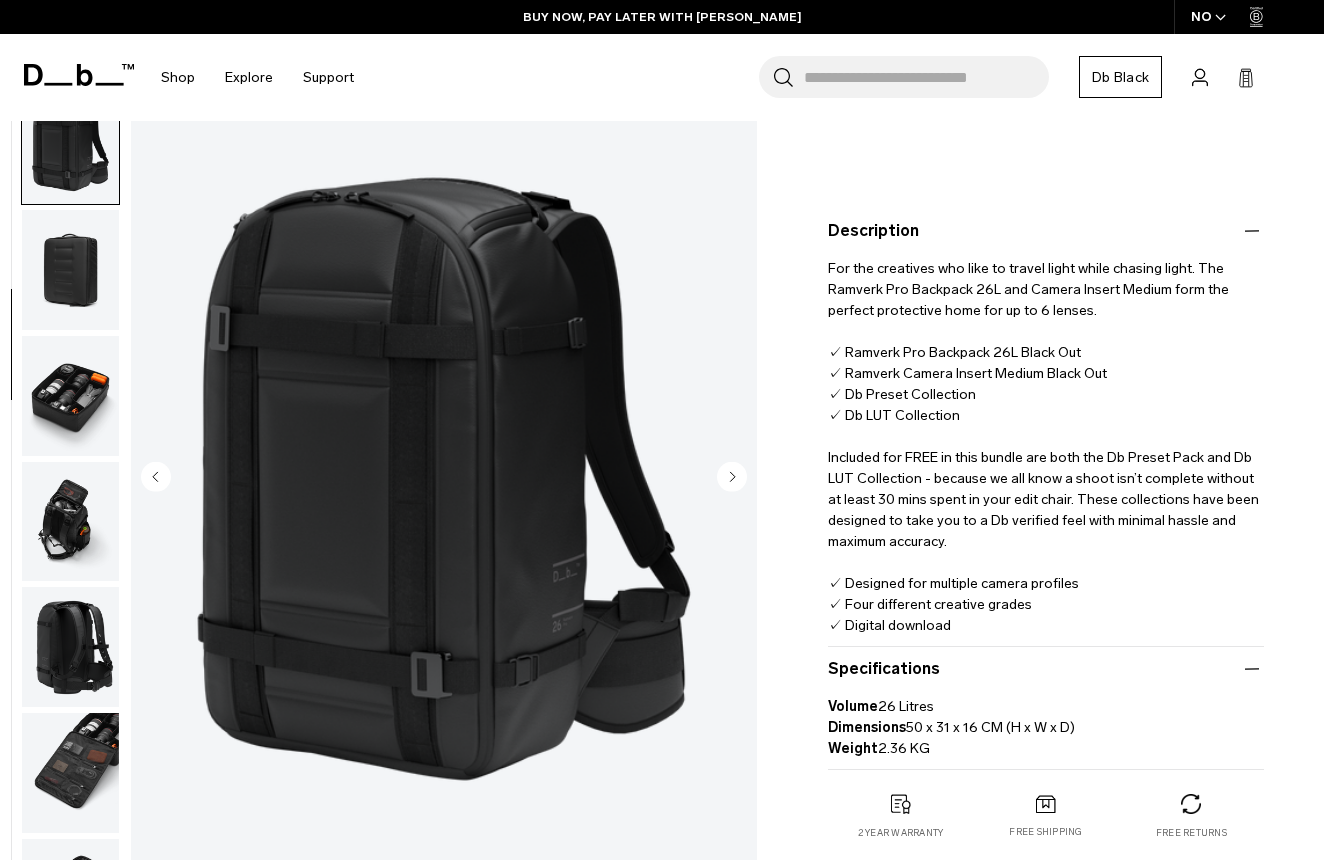 click 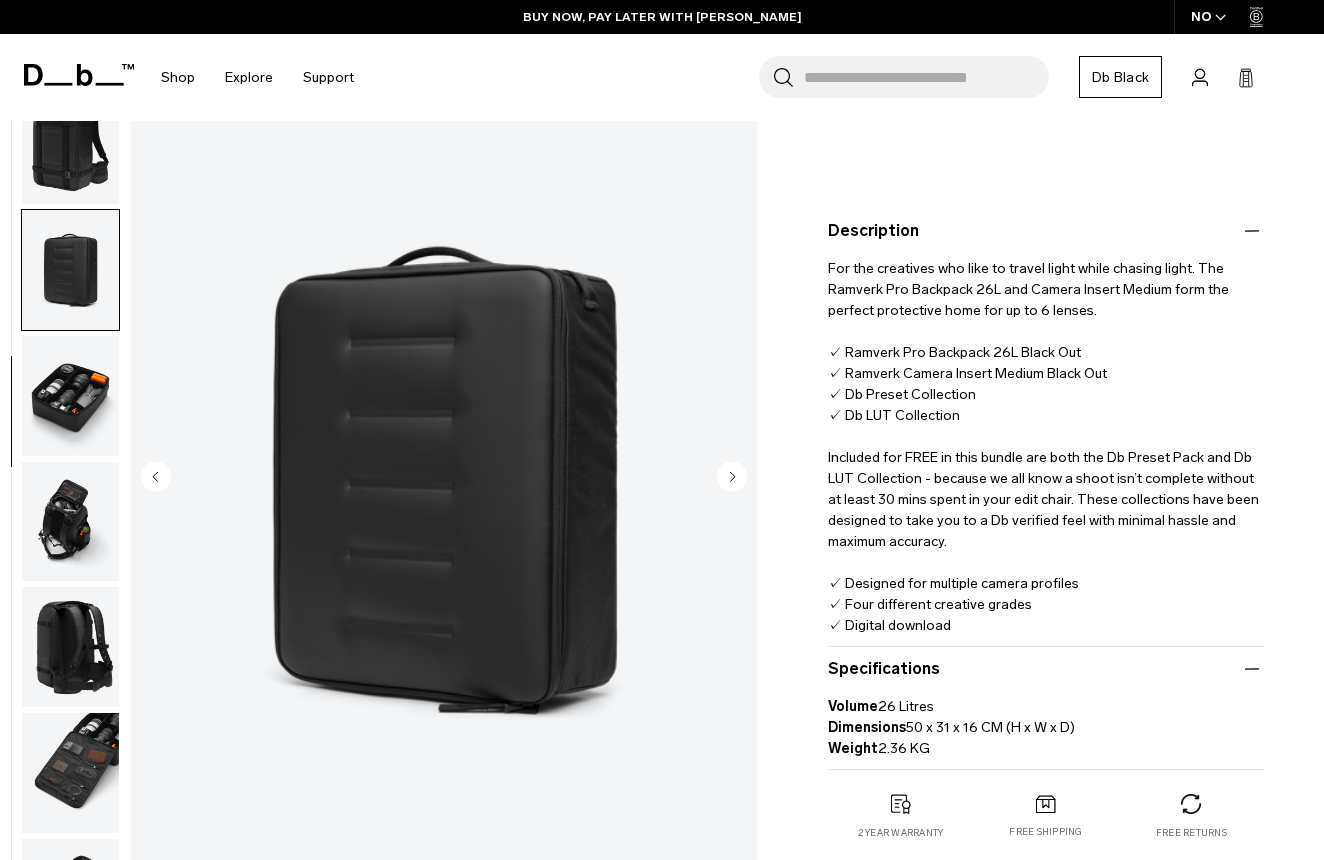 scroll, scrollTop: 509, scrollLeft: 0, axis: vertical 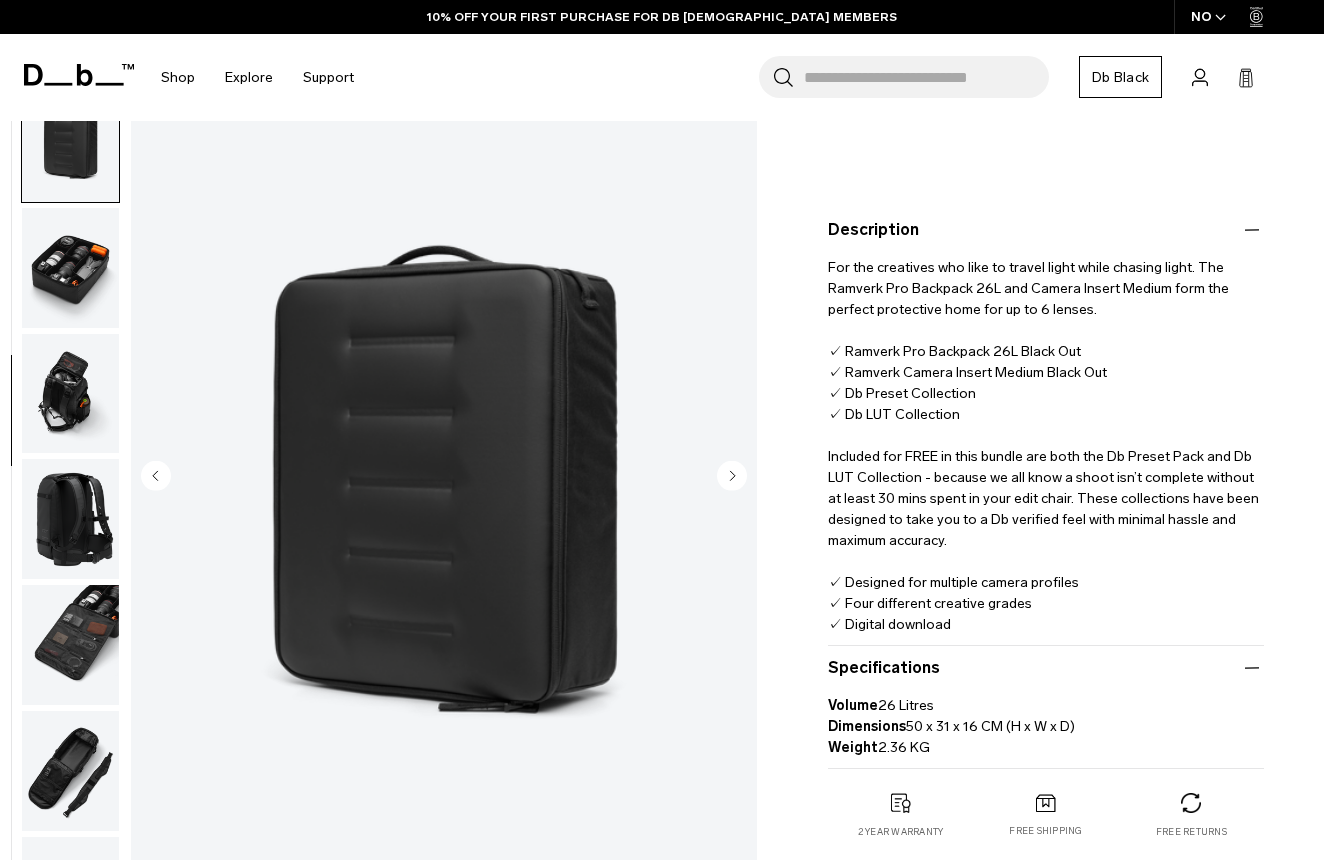click 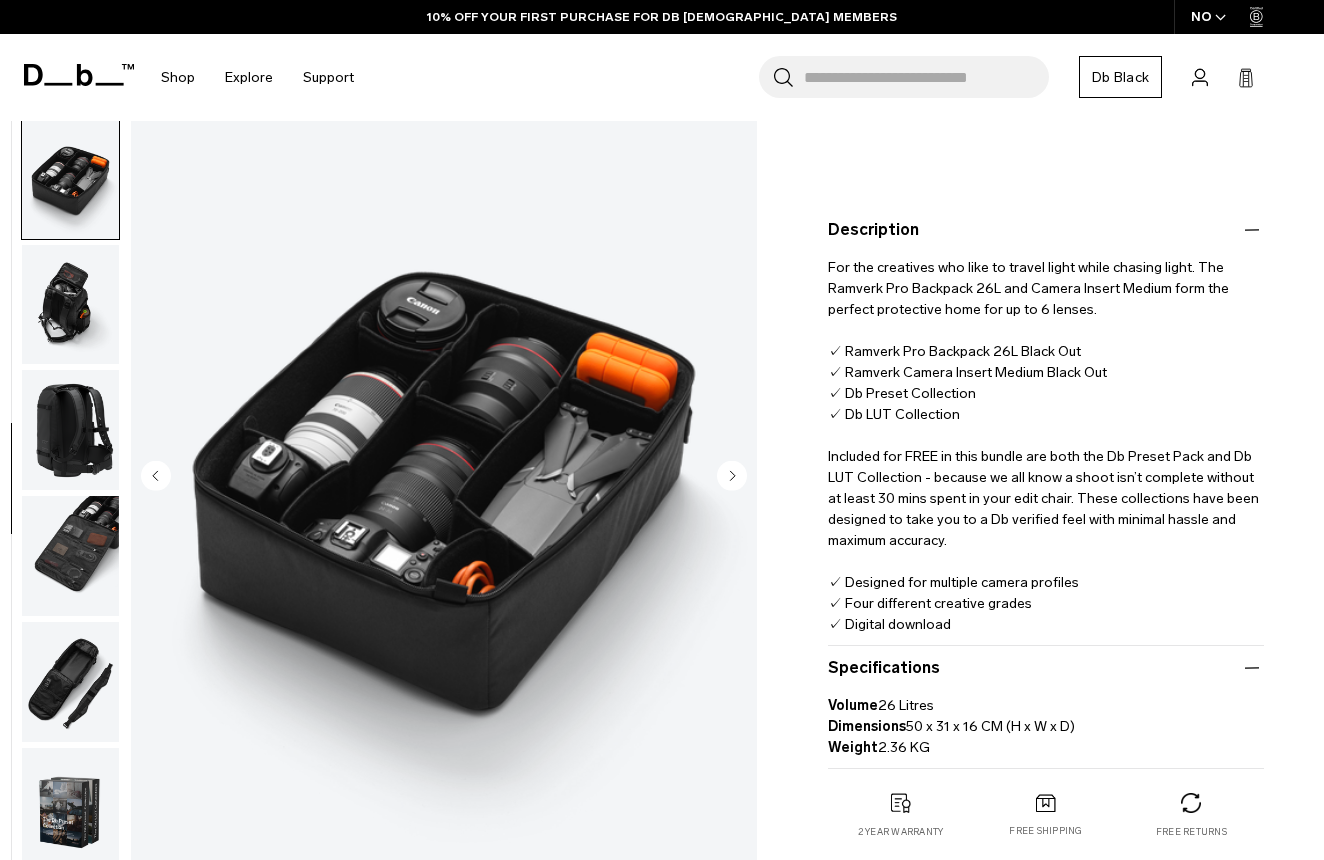click 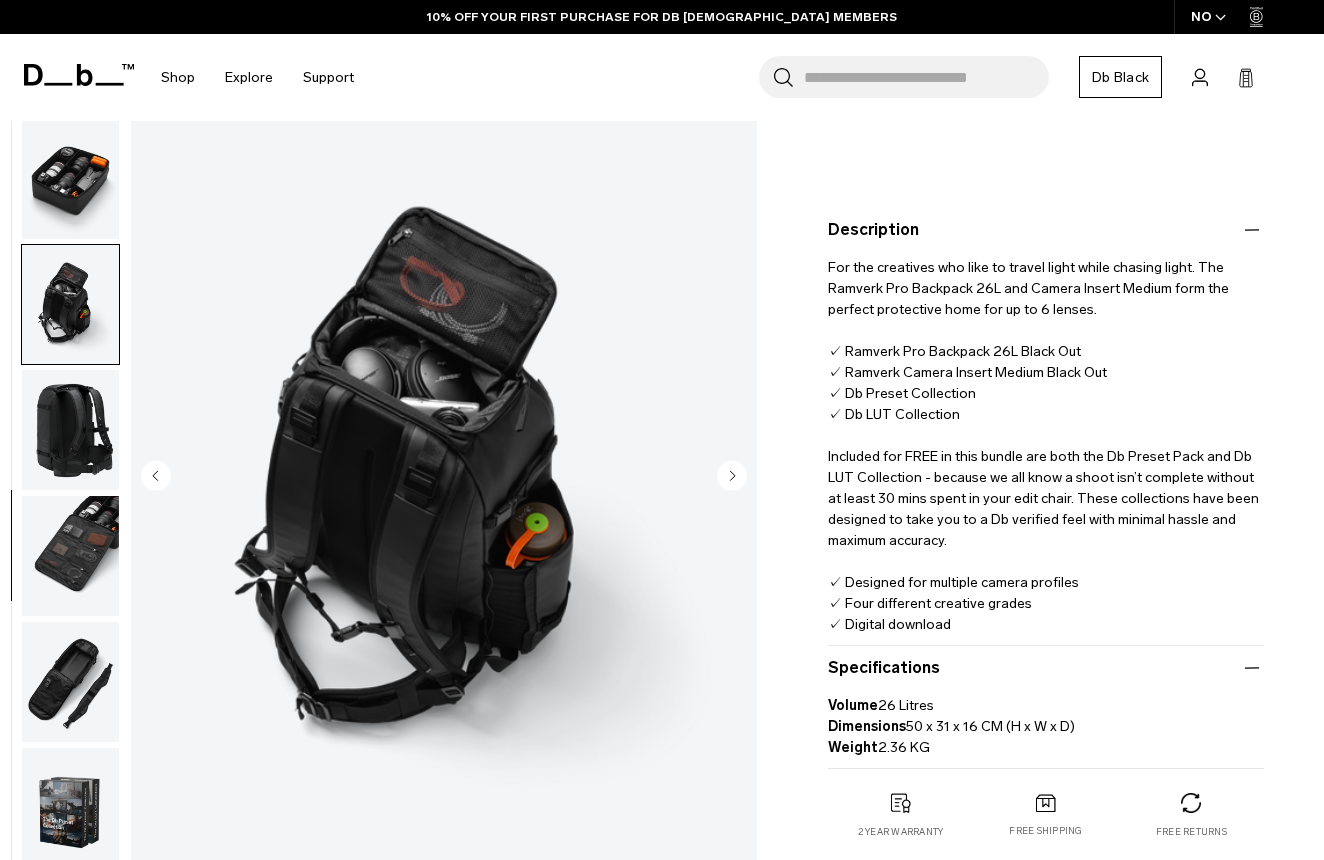 click 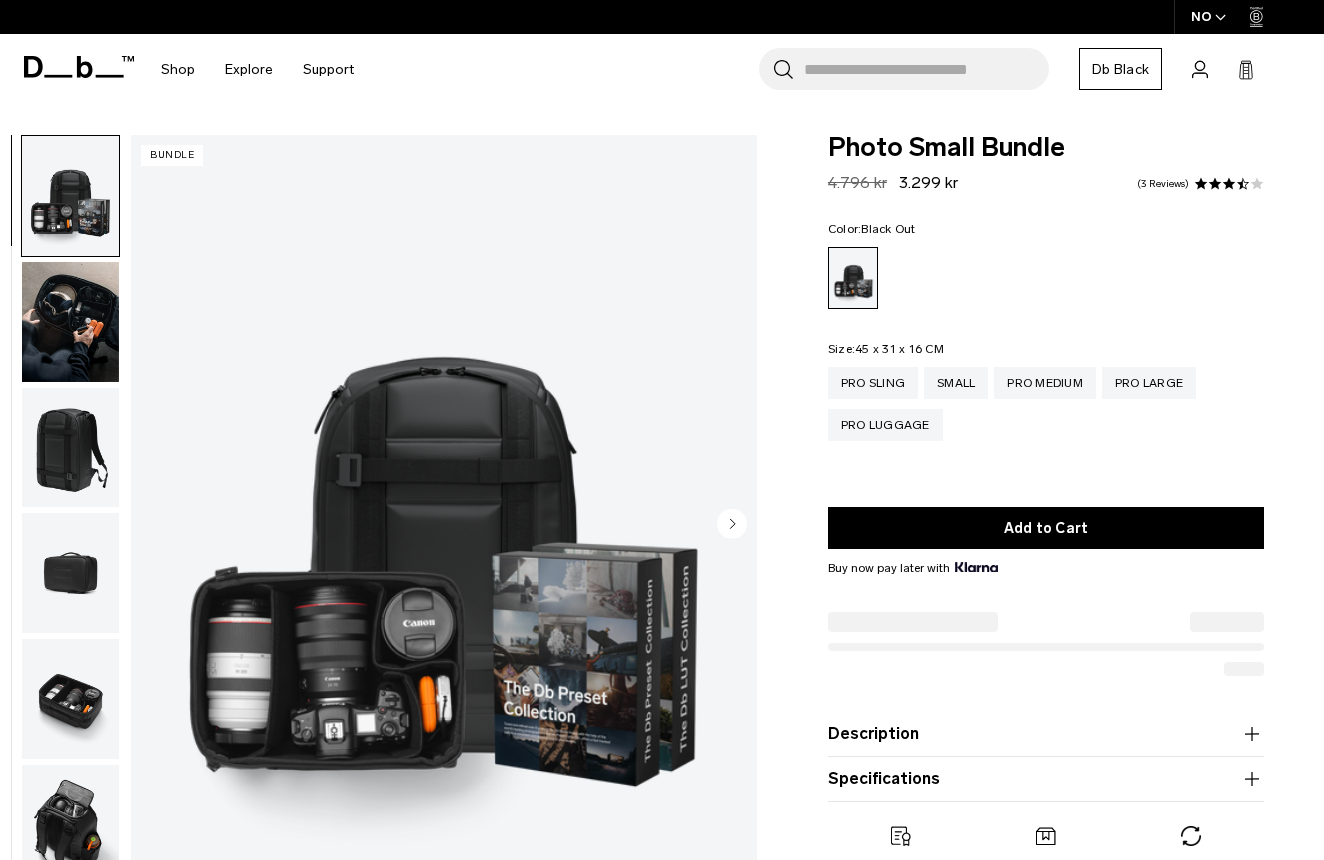 scroll, scrollTop: 0, scrollLeft: 0, axis: both 